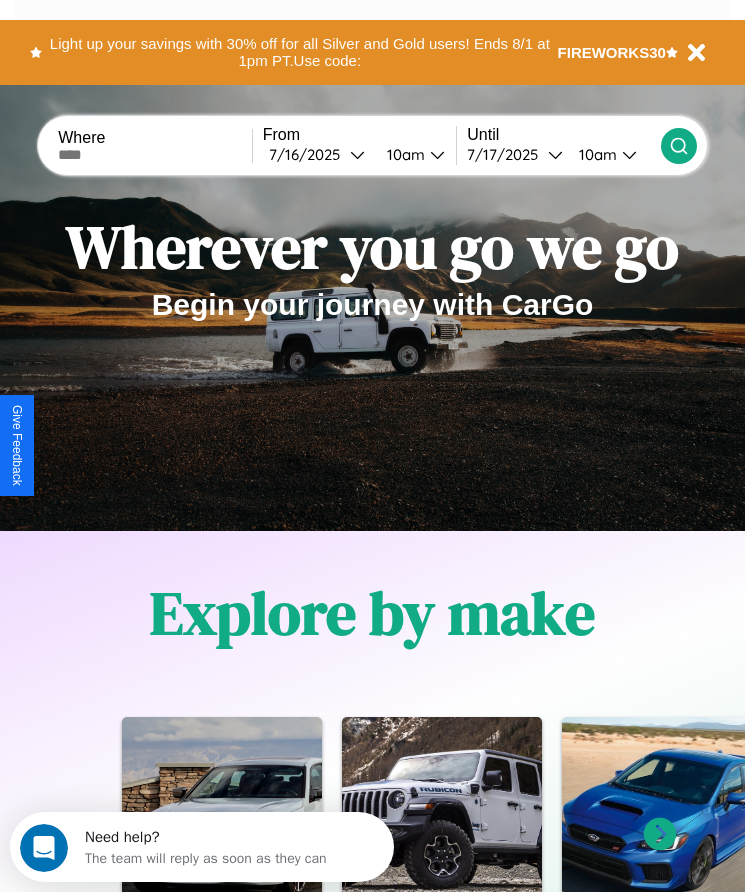 scroll, scrollTop: 0, scrollLeft: 0, axis: both 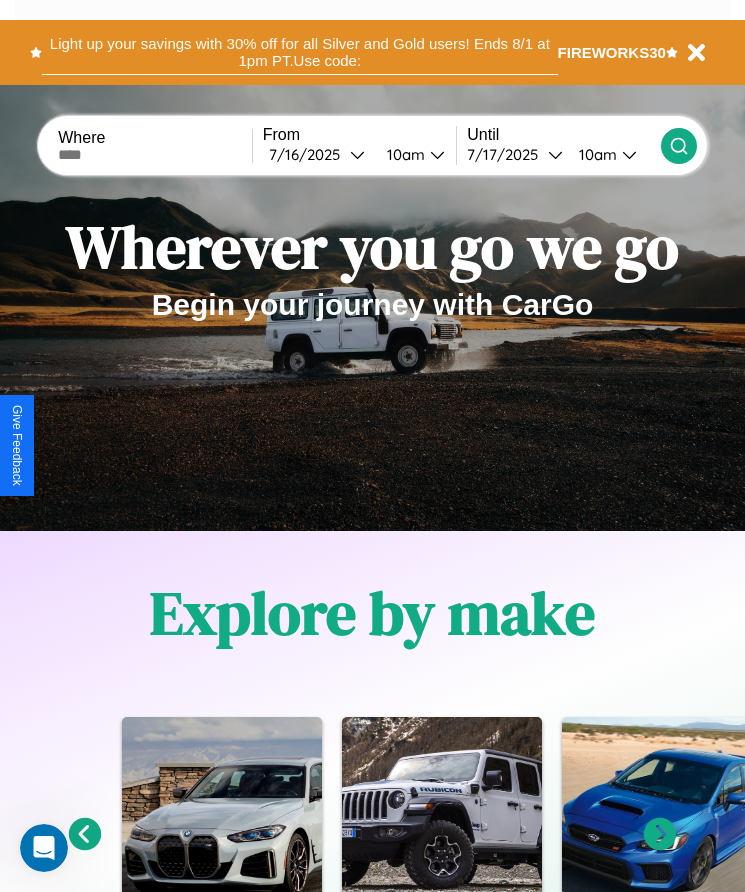 click on "Light up your savings with 30% off for all Silver and Gold users! Ends 8/1 at 1pm PT.  Use code:" at bounding box center (299, 52) 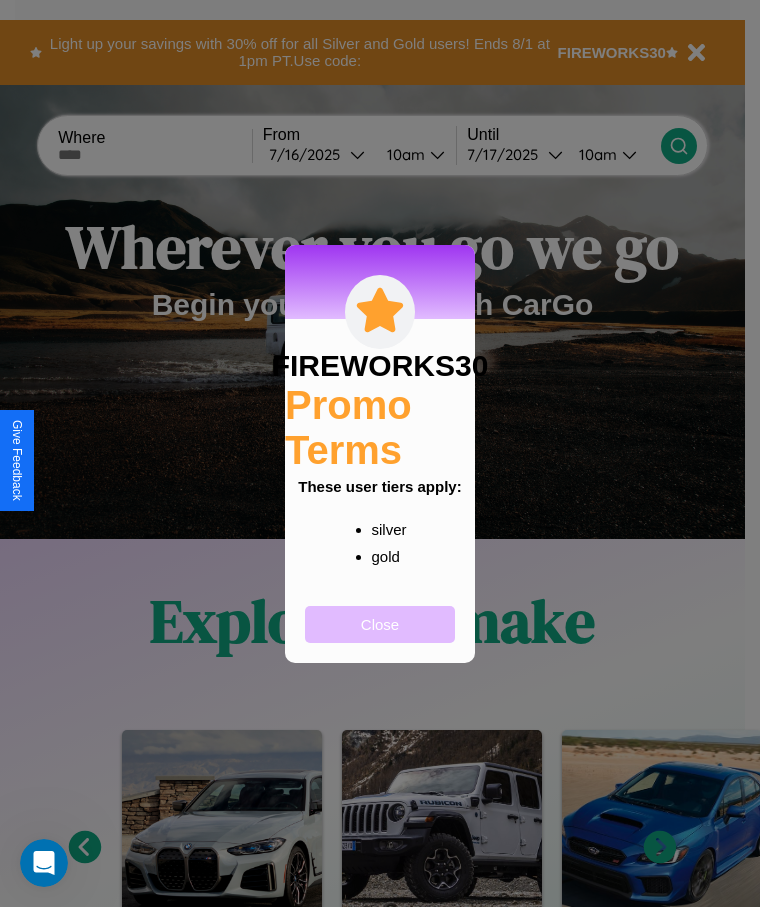 click on "Close" at bounding box center (380, 624) 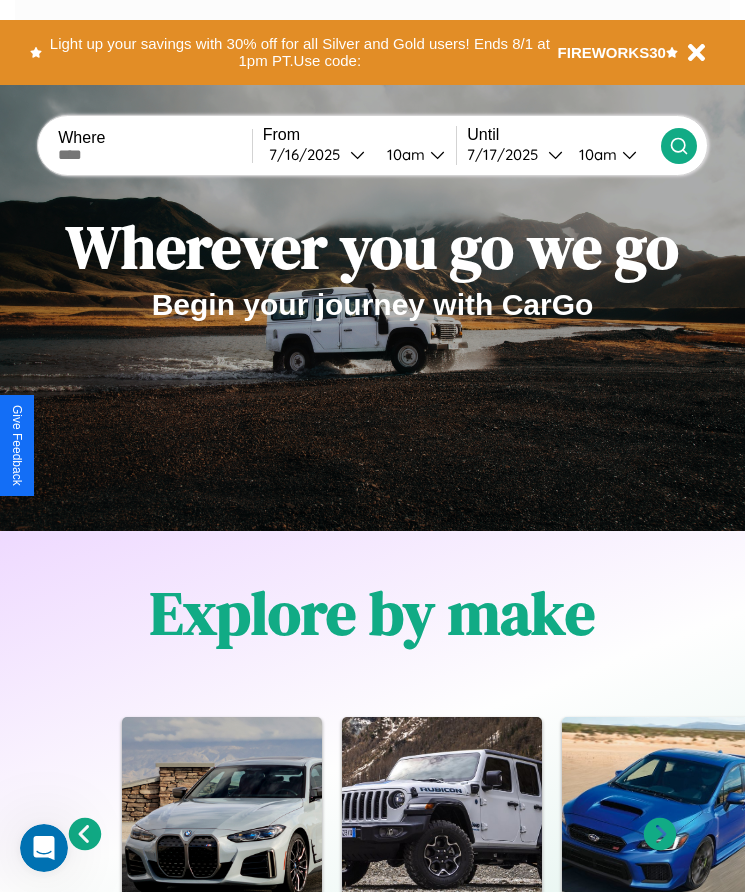 scroll, scrollTop: 334, scrollLeft: 0, axis: vertical 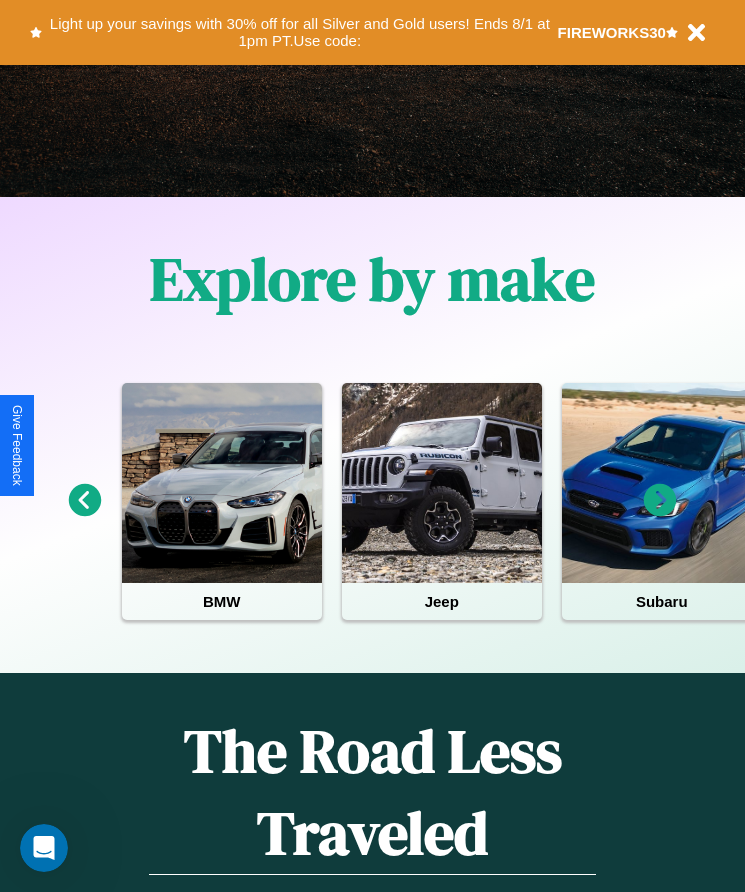 click 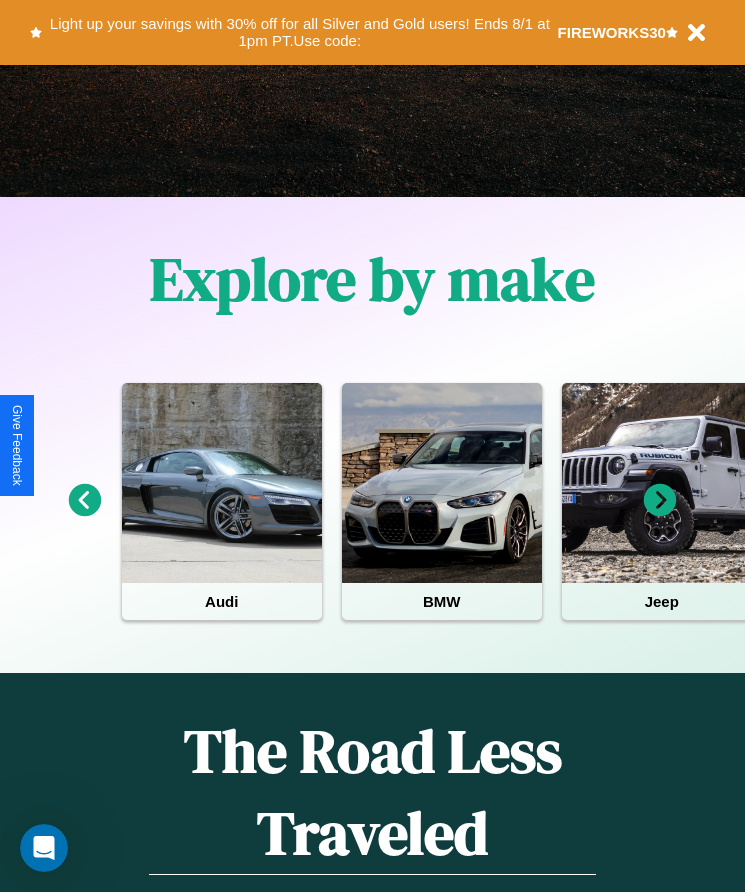 click 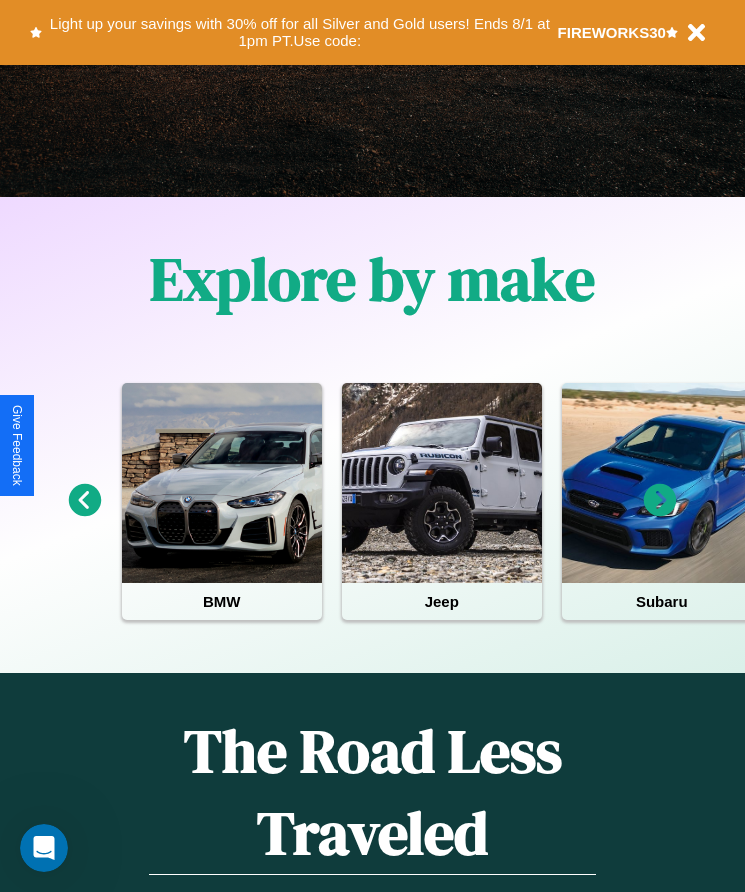 click 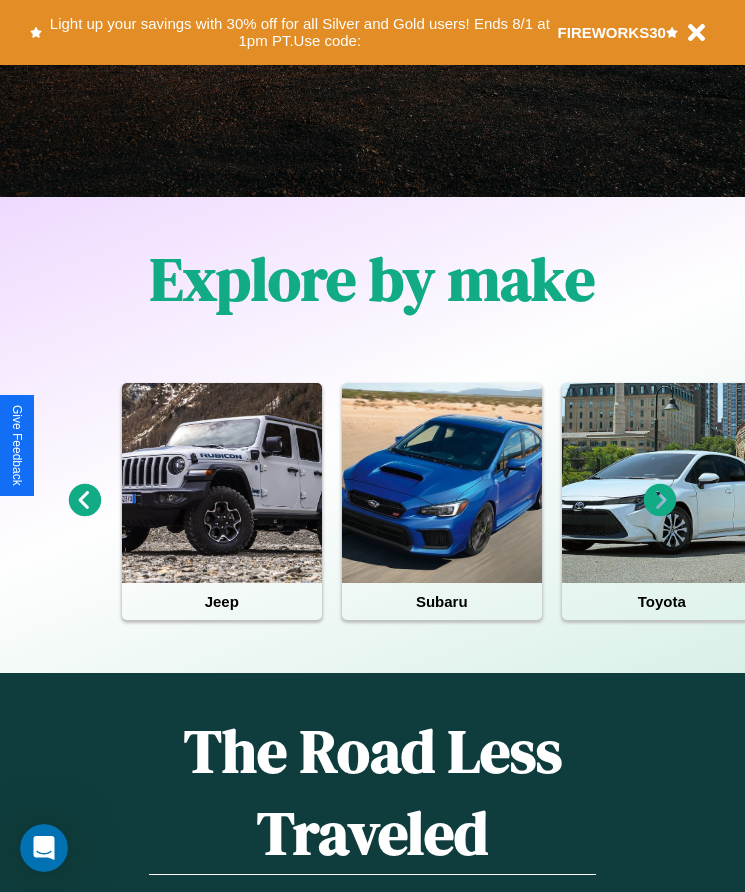 click 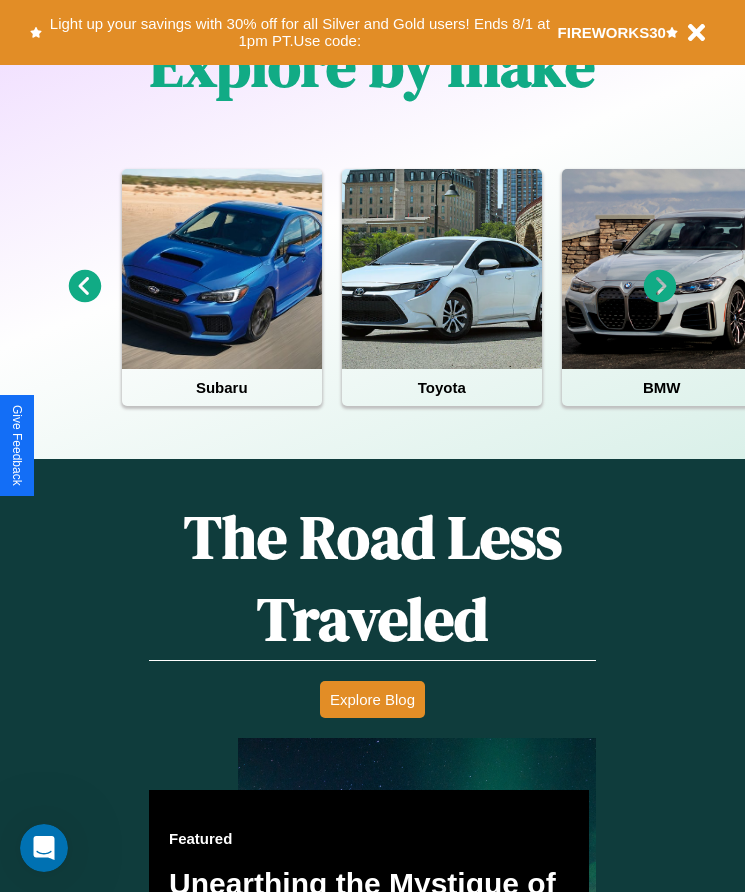 scroll, scrollTop: 2608, scrollLeft: 0, axis: vertical 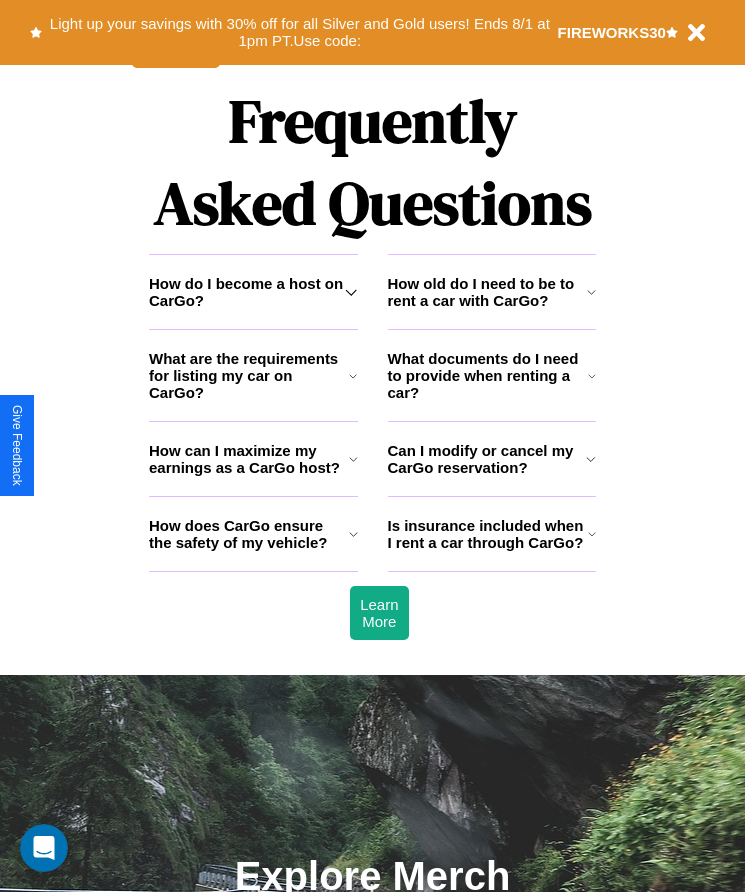 click on "How old do I need to be to rent a car with CarGo?" at bounding box center (487, 292) 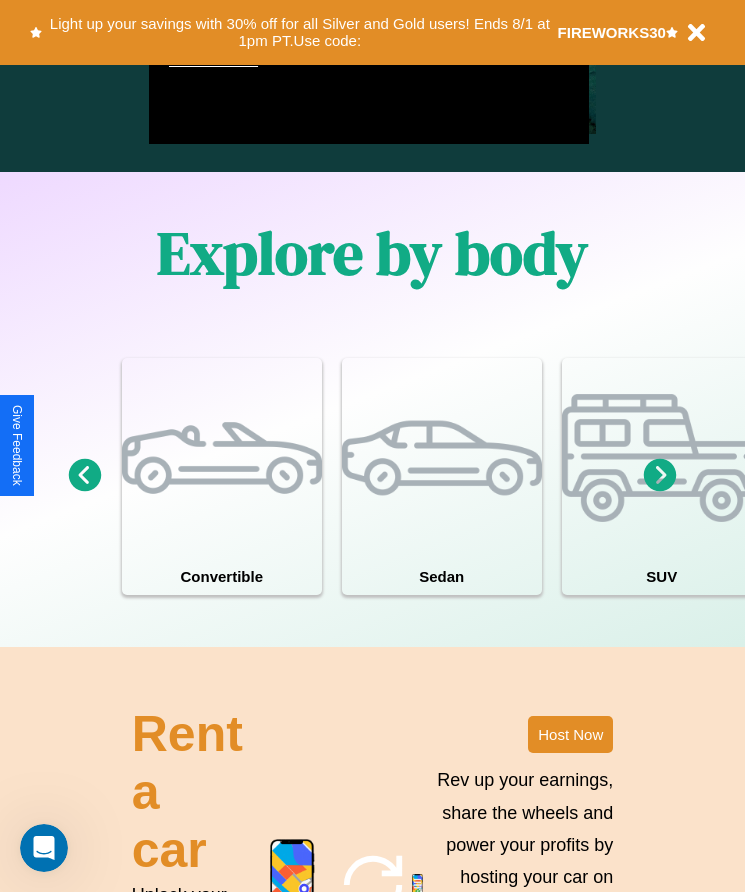 scroll, scrollTop: 1527, scrollLeft: 0, axis: vertical 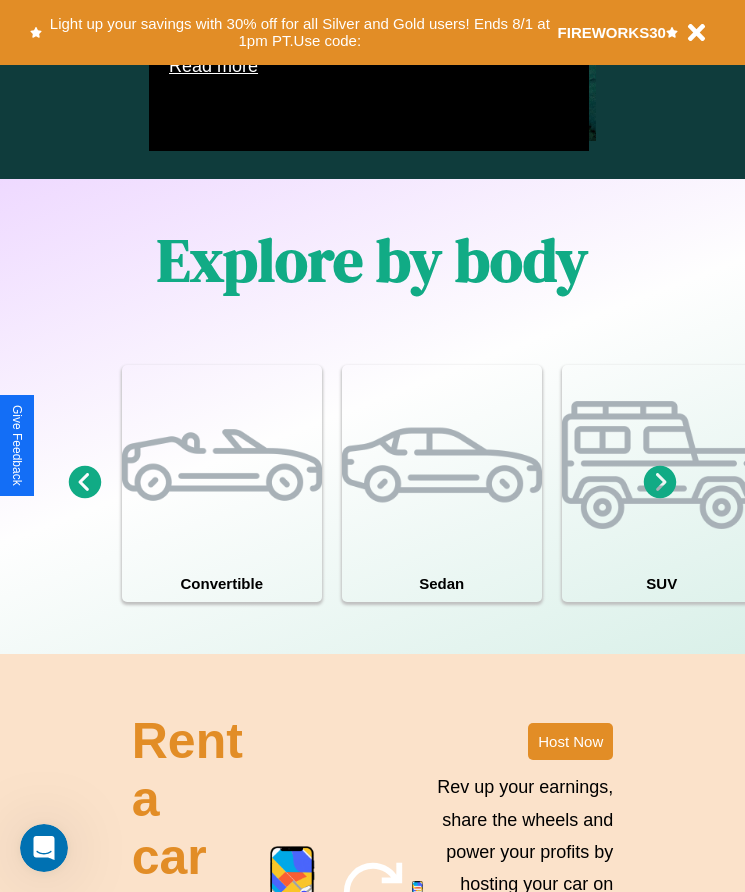 click 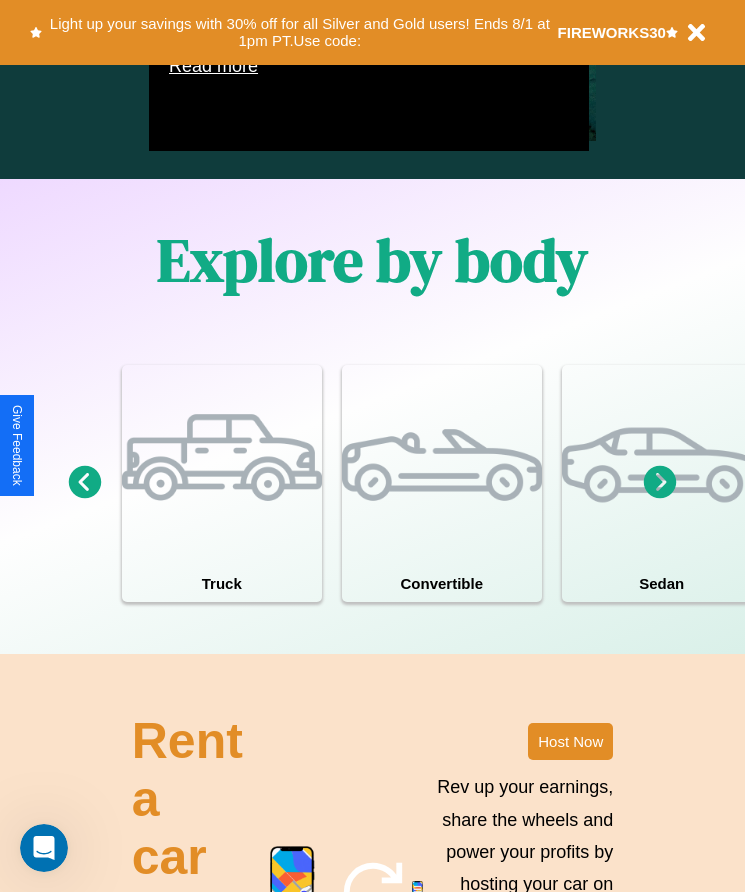 click 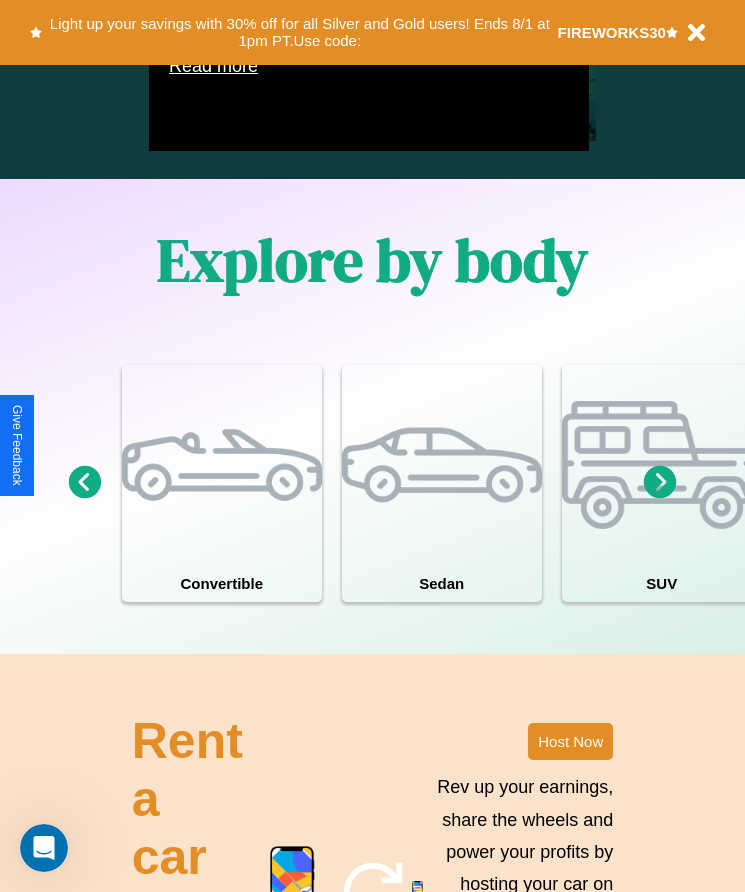 click 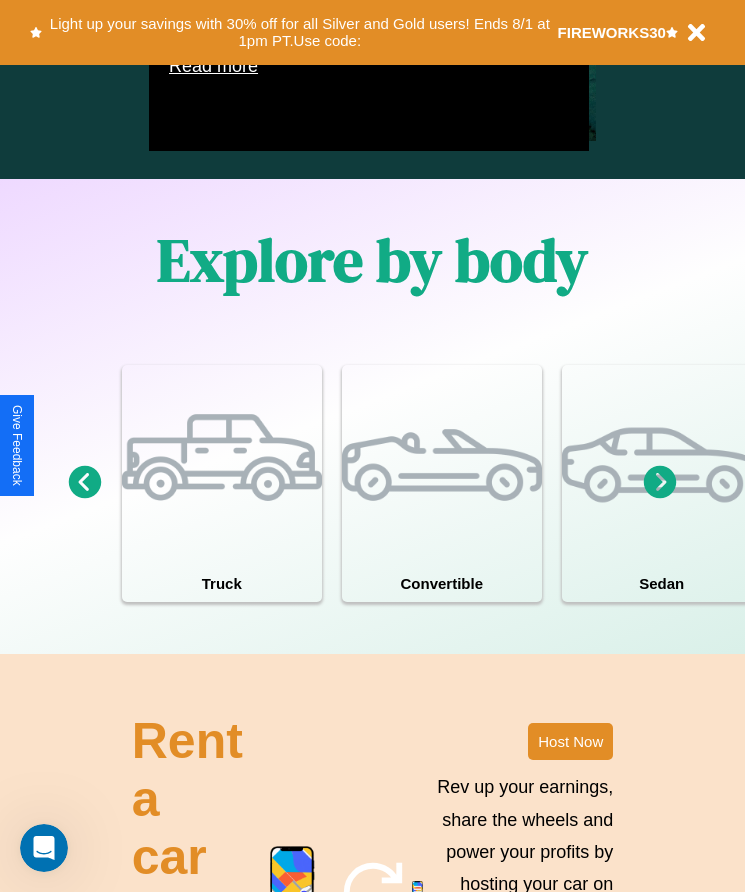 click 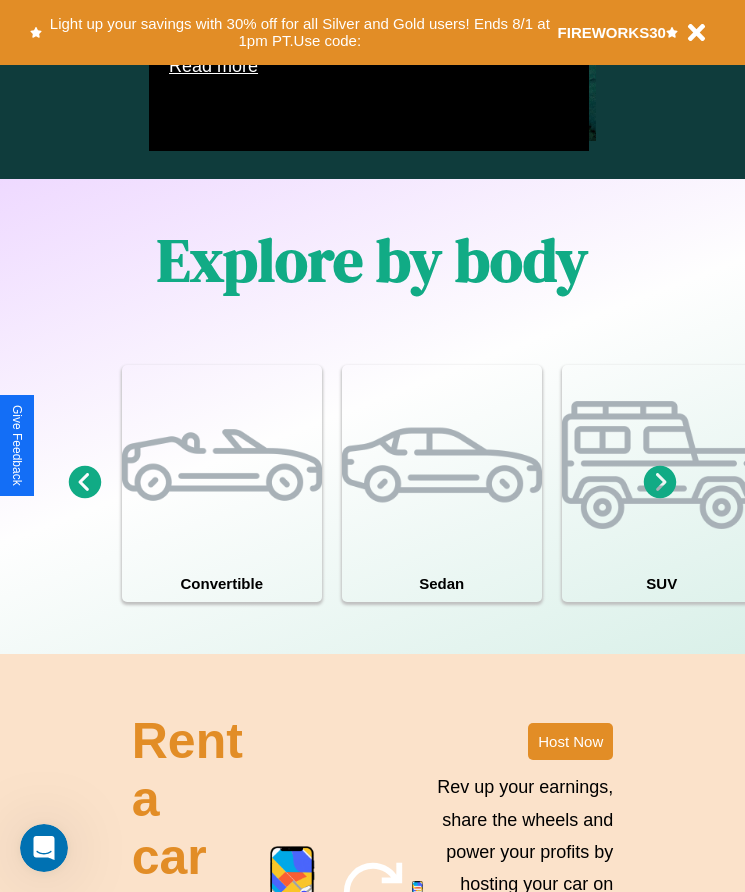click 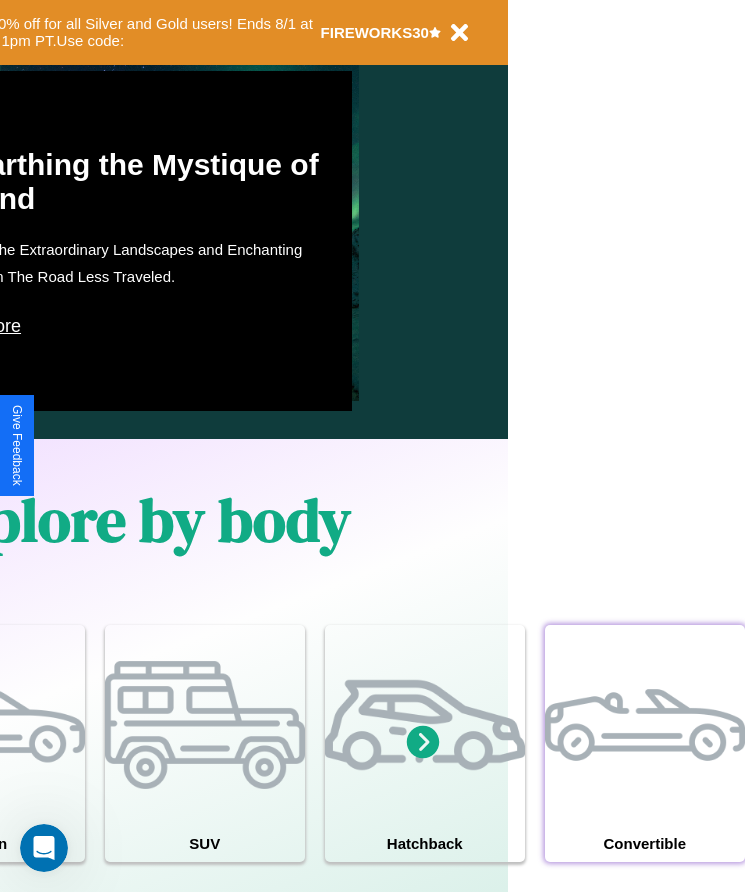 click at bounding box center [645, 725] 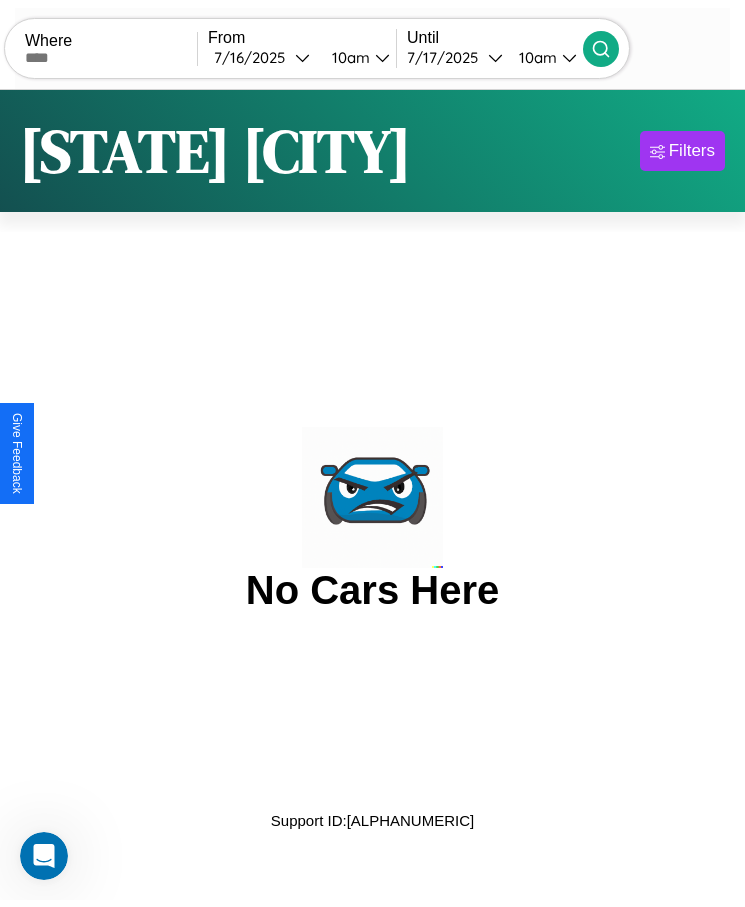 scroll, scrollTop: 0, scrollLeft: 0, axis: both 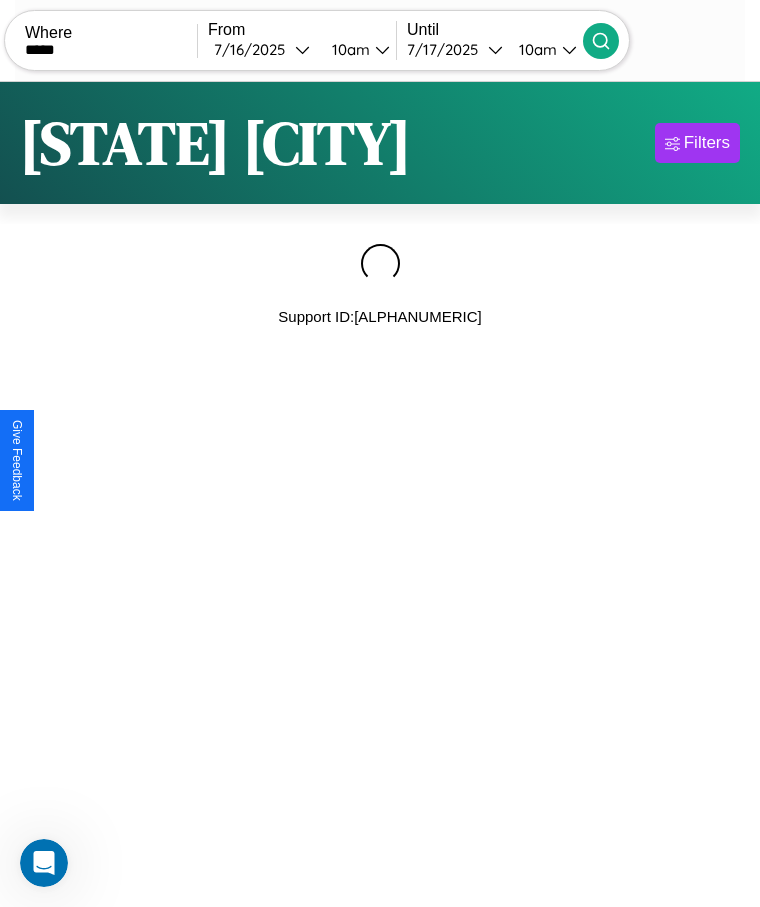 type on "*****" 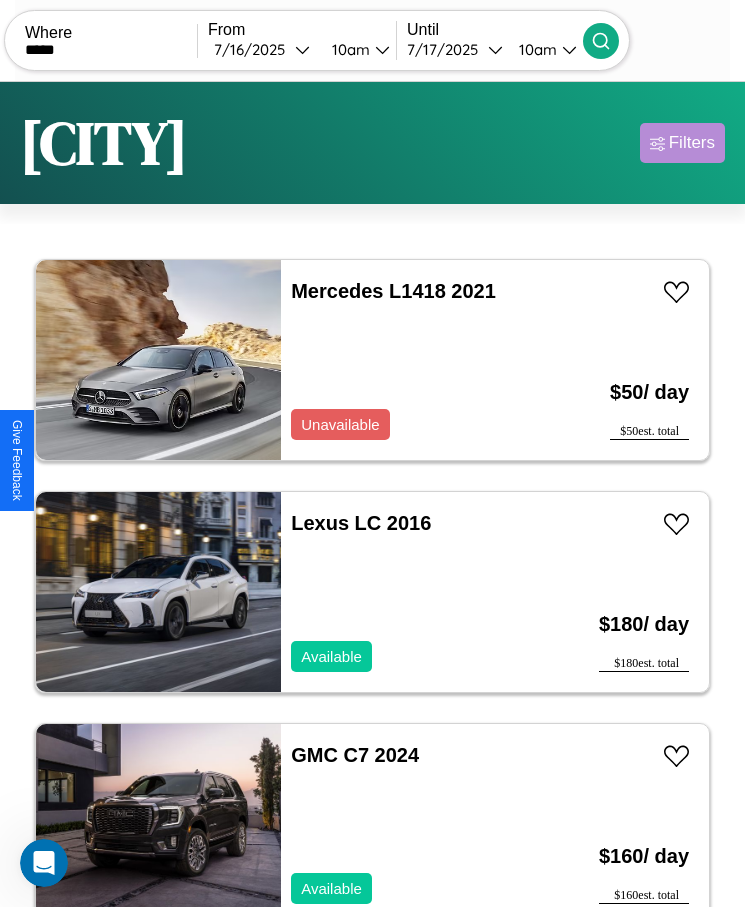 click on "Filters" at bounding box center (692, 143) 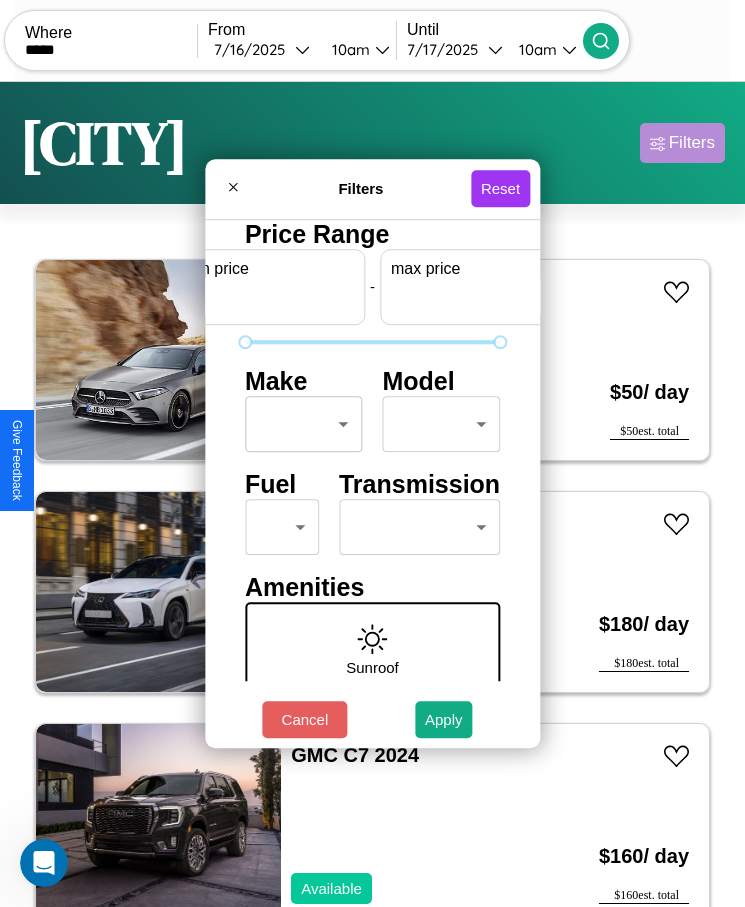 scroll, scrollTop: 0, scrollLeft: 74, axis: horizontal 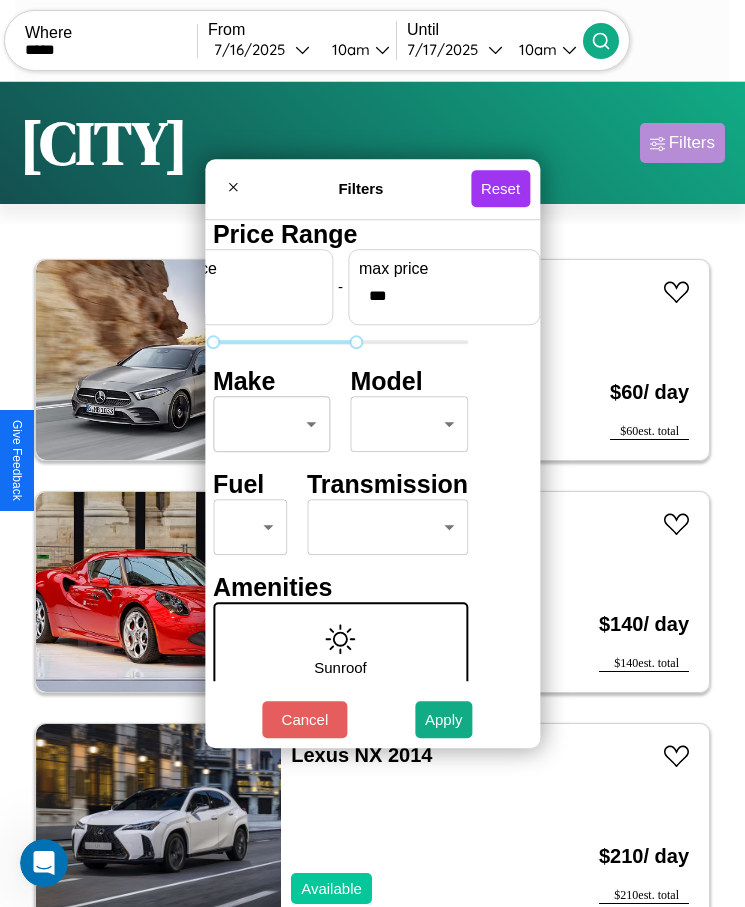 type on "***" 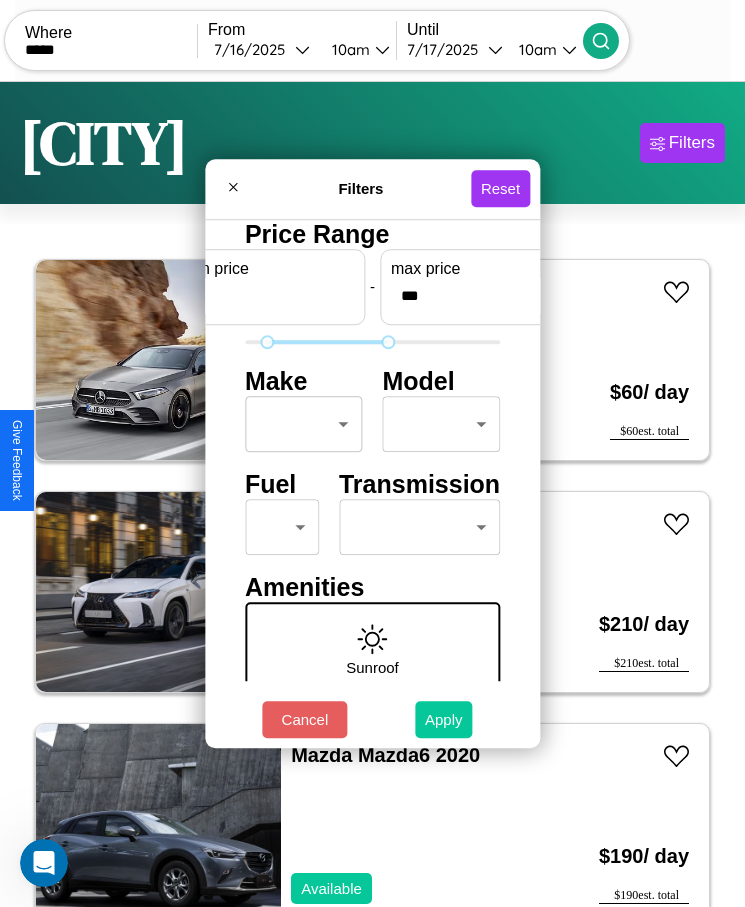 type on "**" 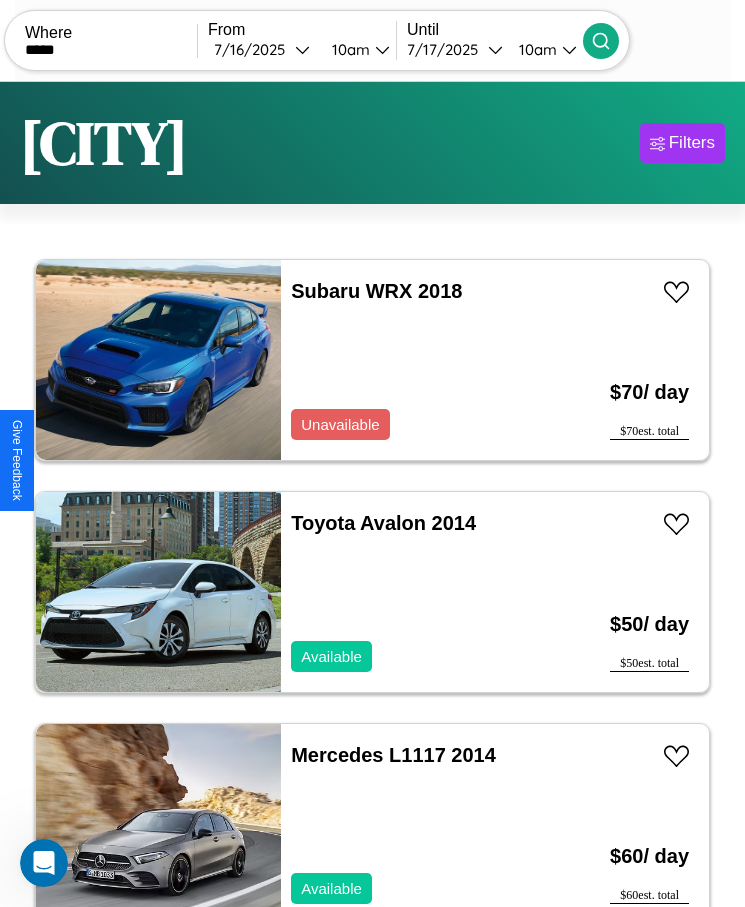 scroll, scrollTop: 50, scrollLeft: 0, axis: vertical 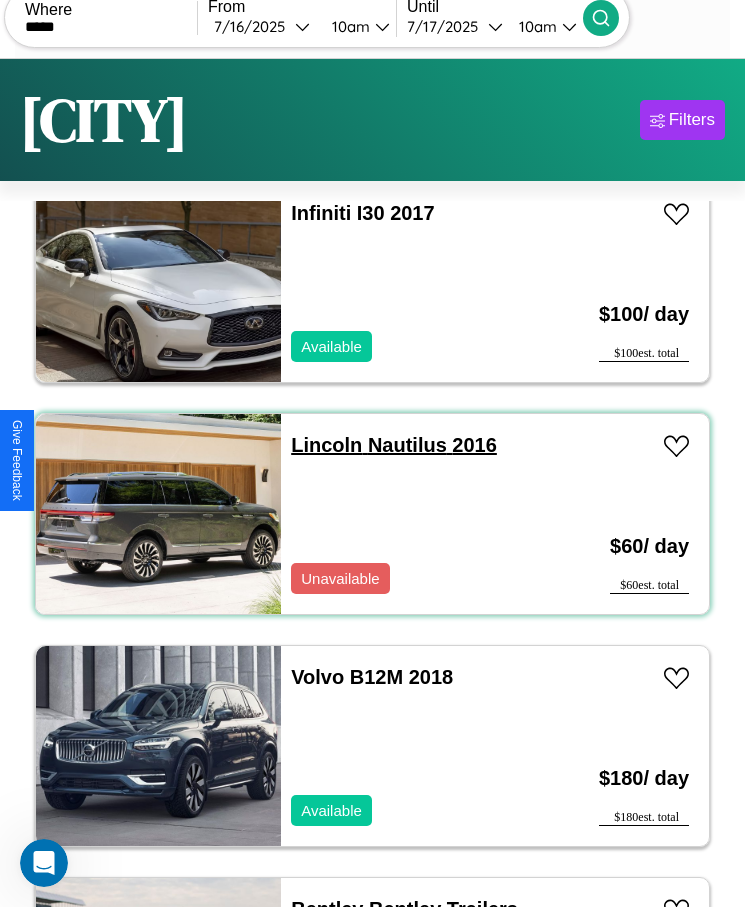click on "Lincoln   Nautilus   2016" at bounding box center (394, 445) 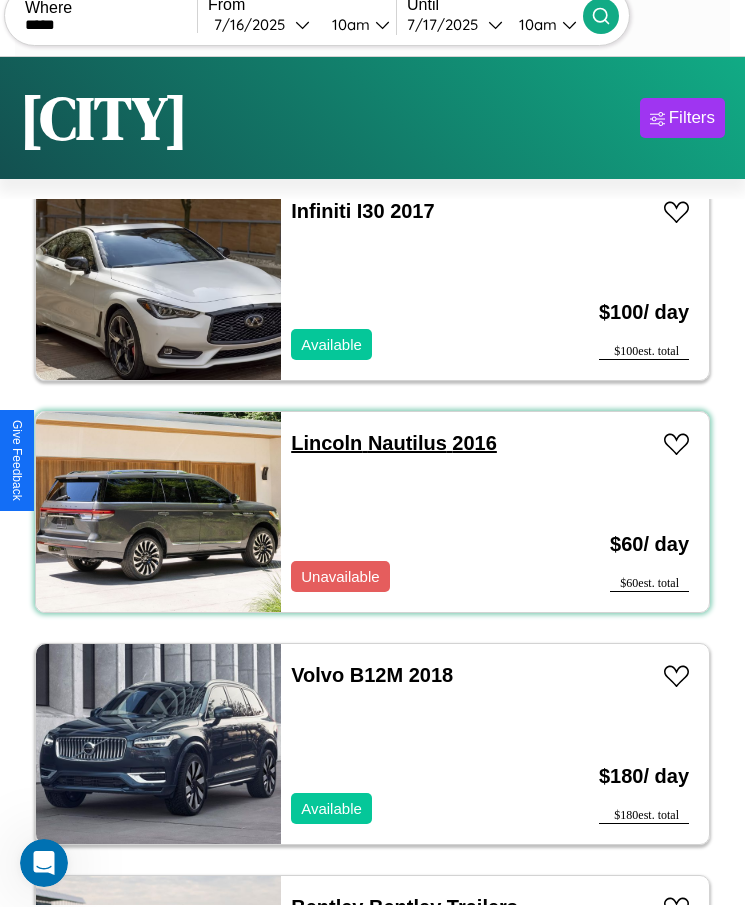 scroll, scrollTop: 50, scrollLeft: 0, axis: vertical 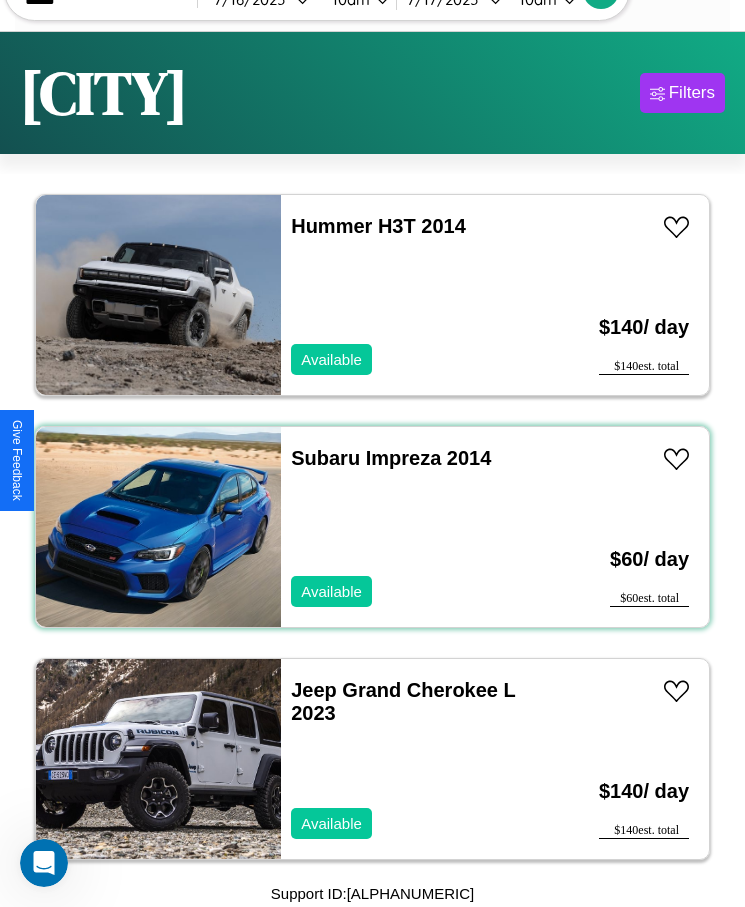 click on "Subaru   Impreza   2014 Available" at bounding box center (413, 527) 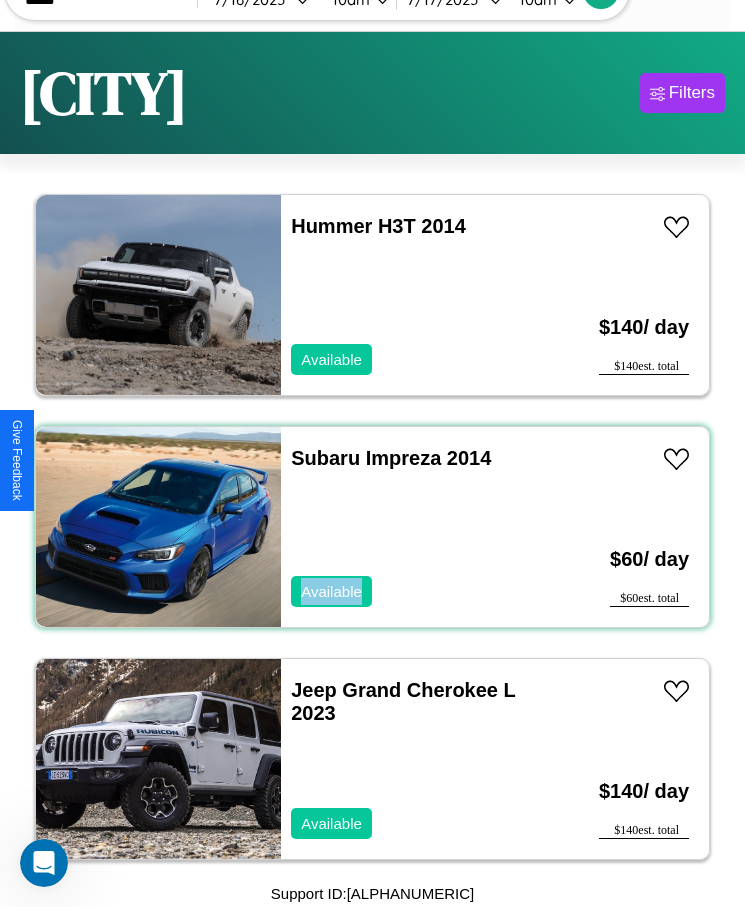 click on "Subaru   Impreza   2014 Available" at bounding box center [413, 527] 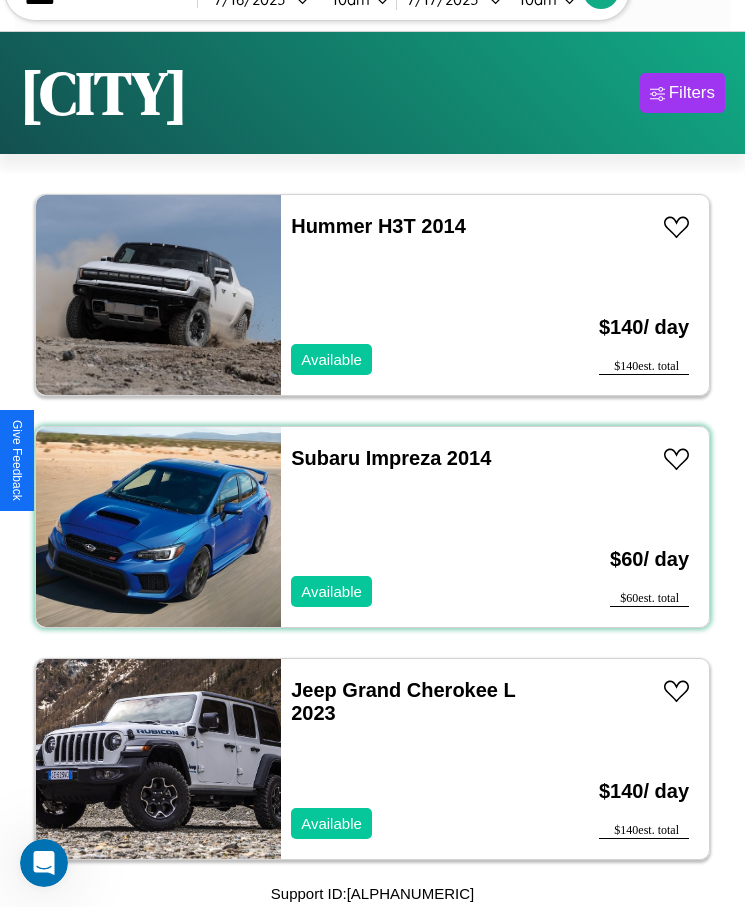 click on "Subaru   Impreza   2014 Available" at bounding box center [413, 527] 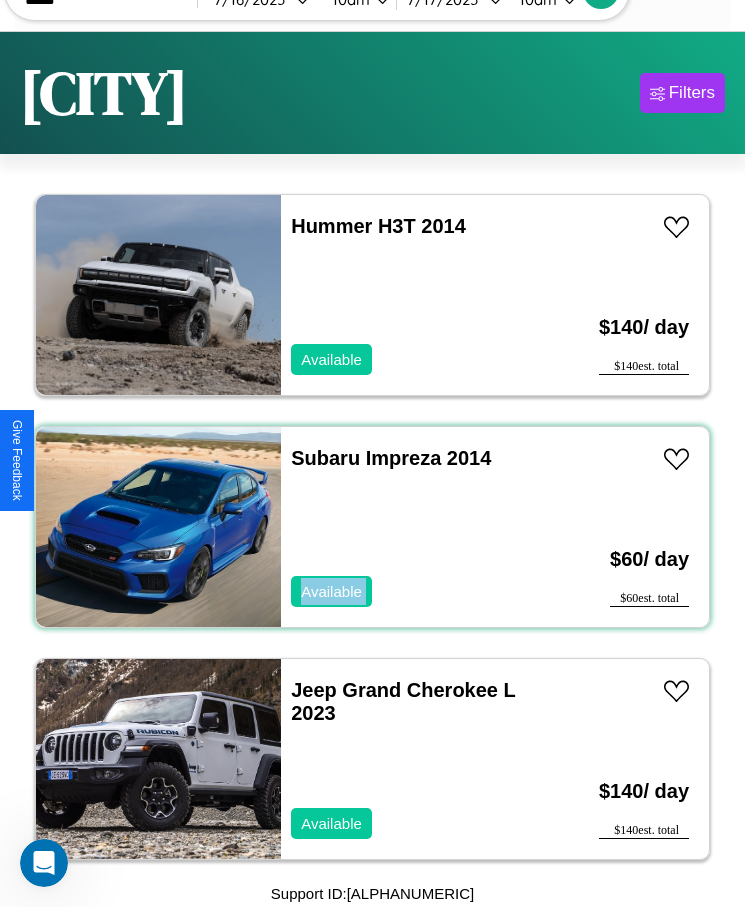 click on "Subaru   Impreza   2014 Available" at bounding box center [413, 527] 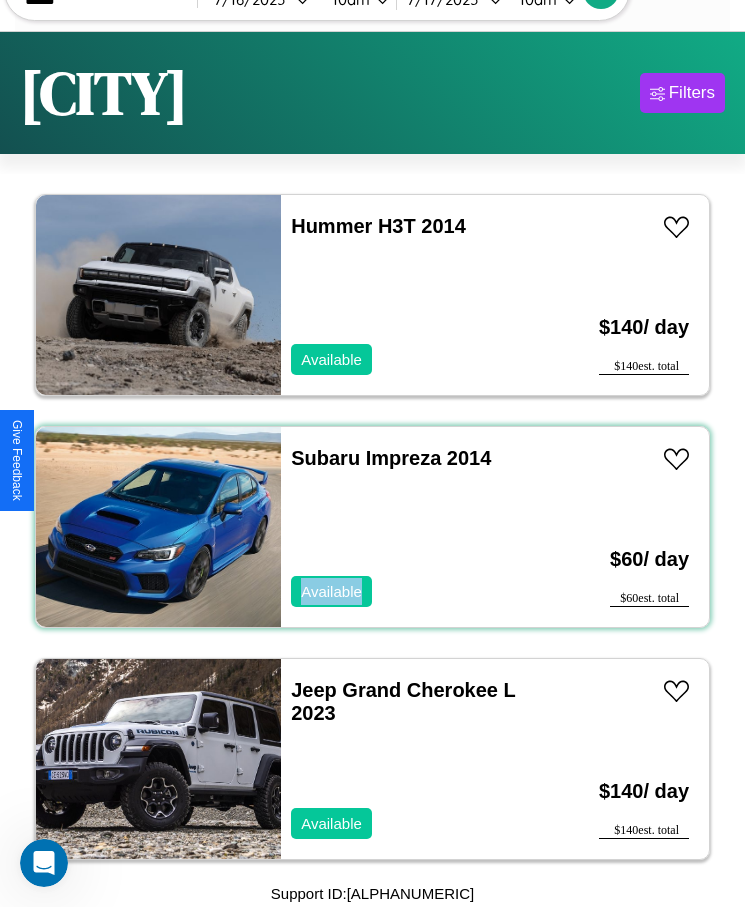 click on "Subaru   Impreza   2014 Available" at bounding box center [413, 527] 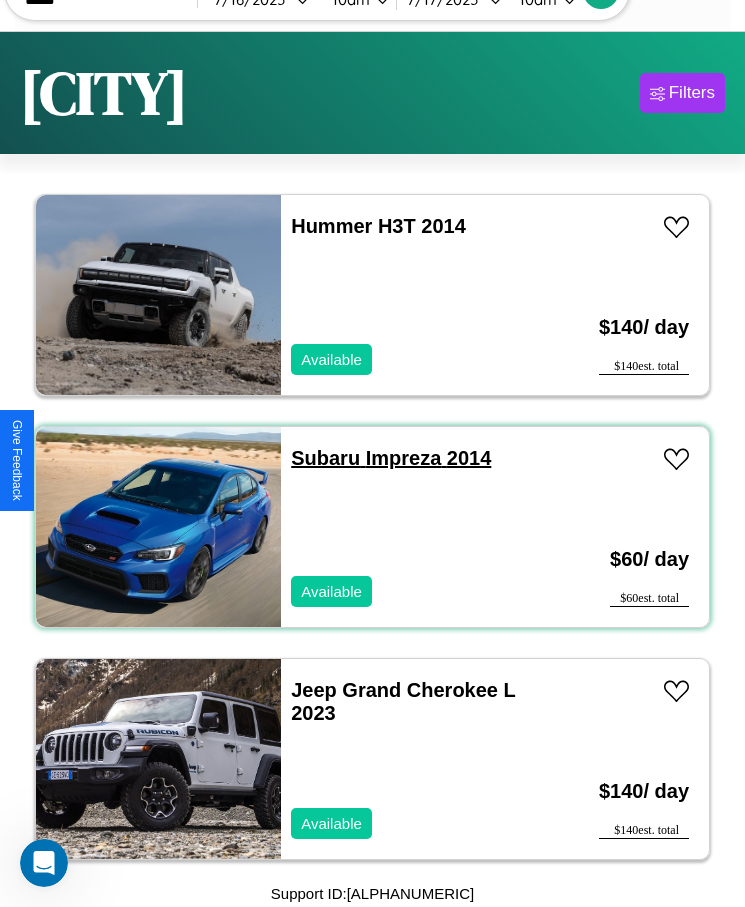 click on "Subaru   Impreza   2014" at bounding box center [391, 458] 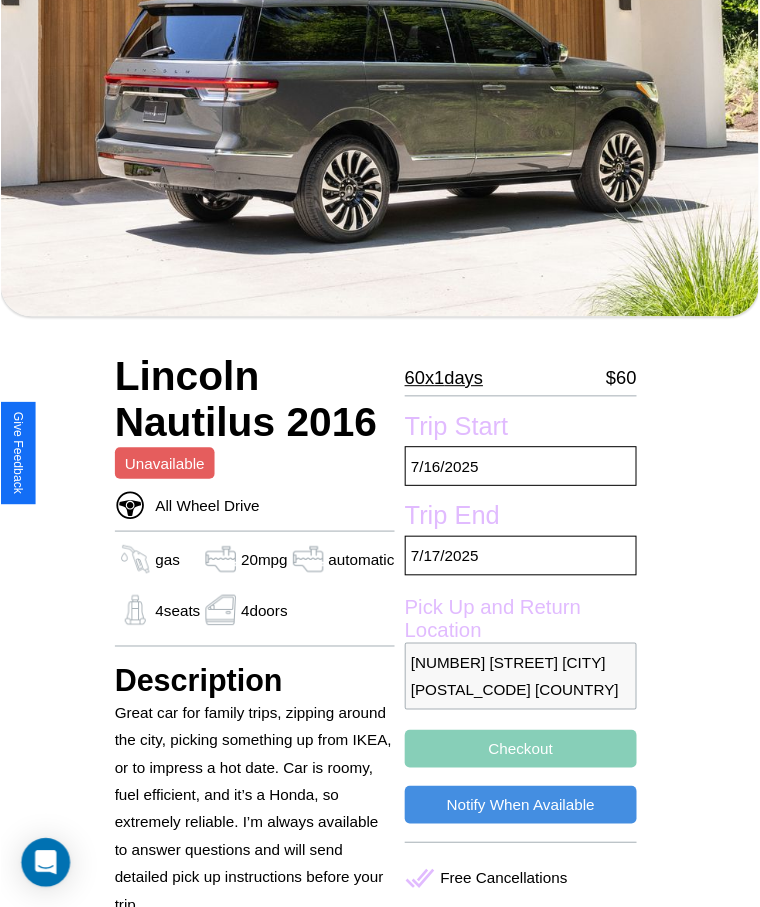 scroll, scrollTop: 238, scrollLeft: 0, axis: vertical 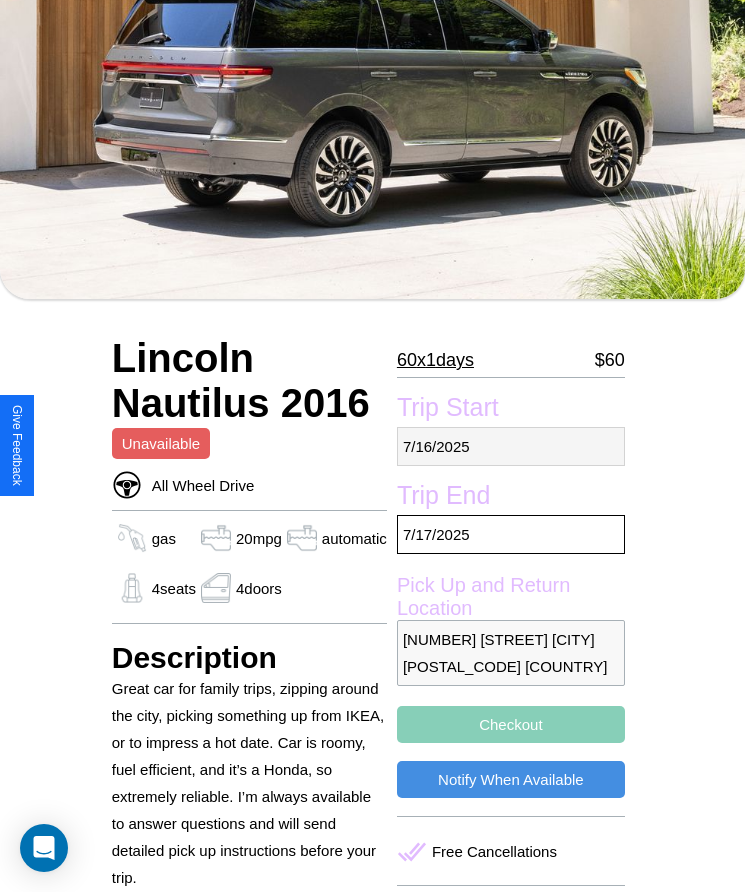 click on "7 / 16 / 2025" at bounding box center (511, 446) 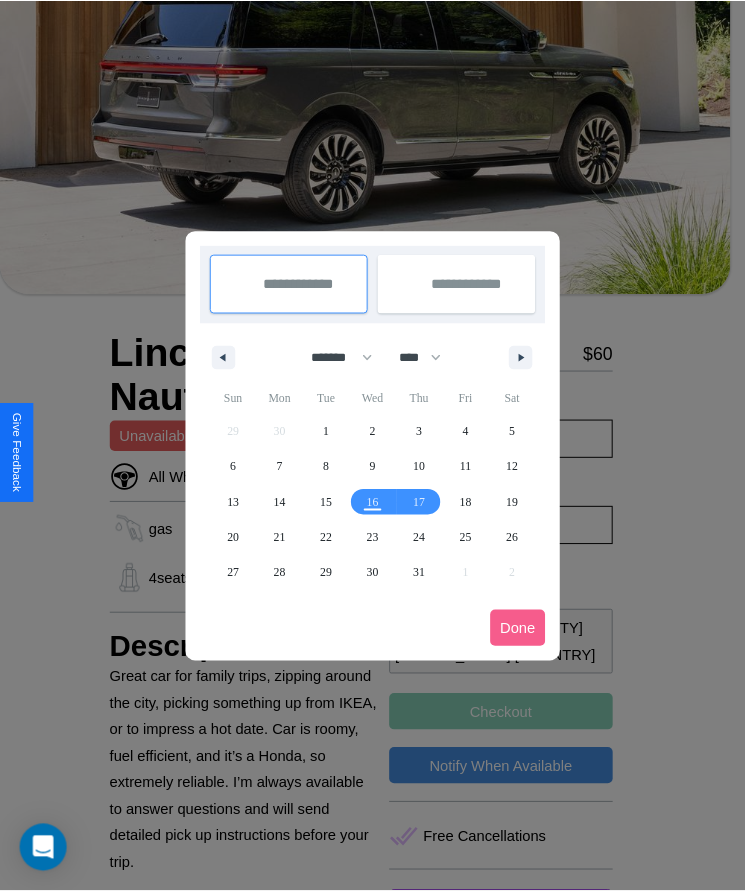 scroll, scrollTop: 0, scrollLeft: 0, axis: both 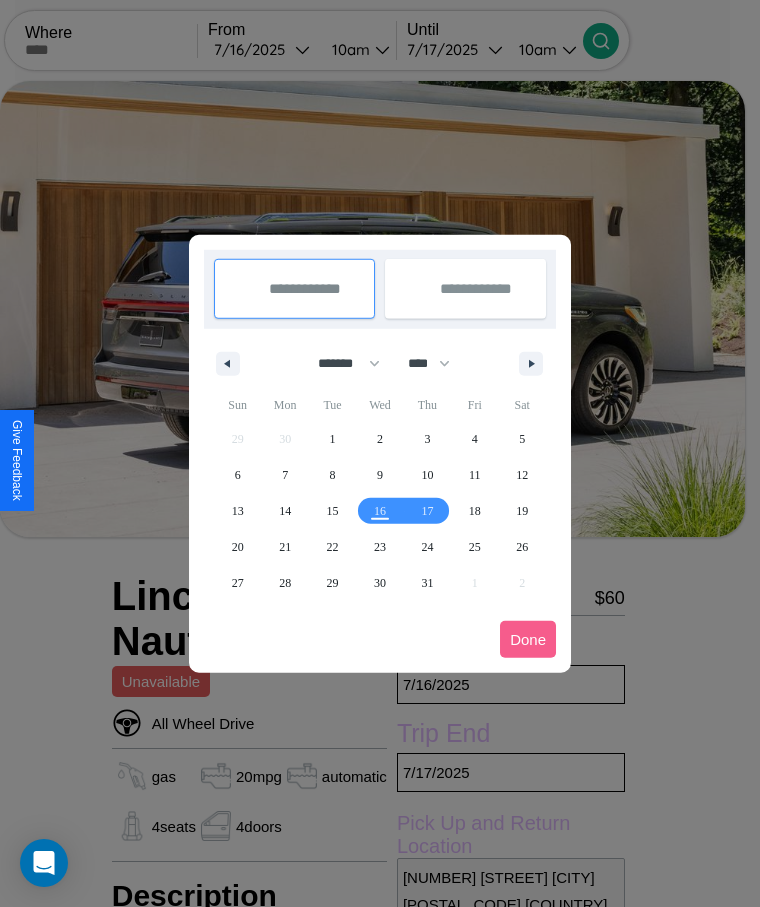 click at bounding box center [380, 453] 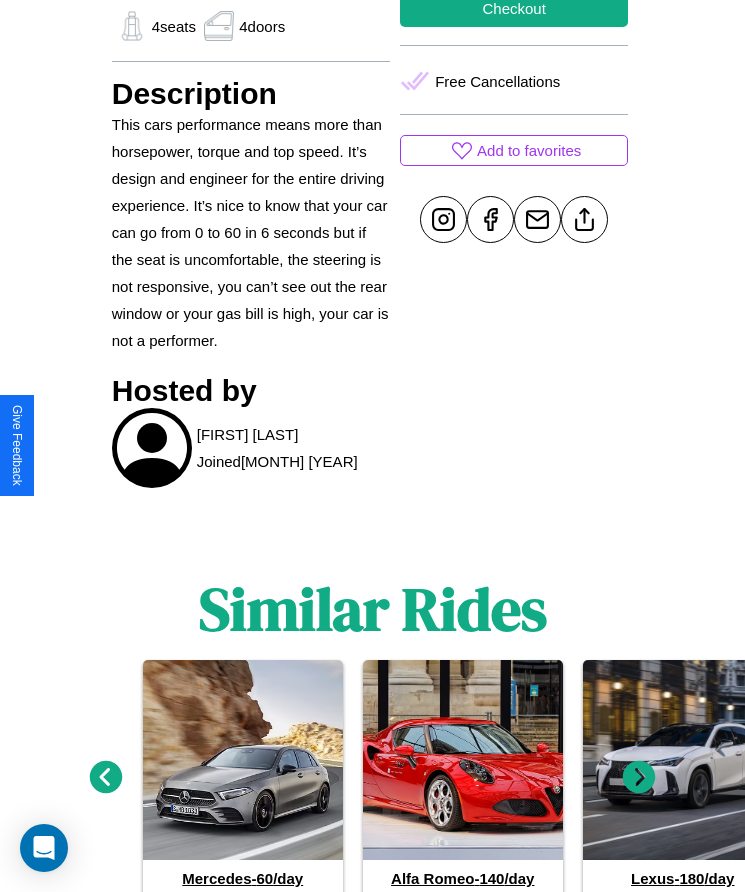 scroll, scrollTop: 1022, scrollLeft: 0, axis: vertical 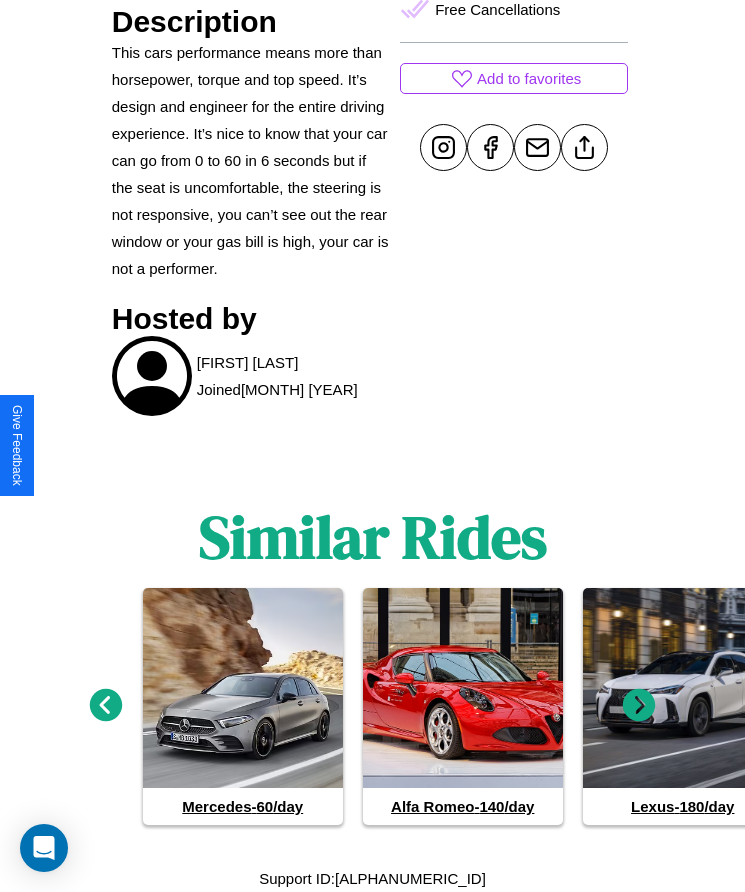 click 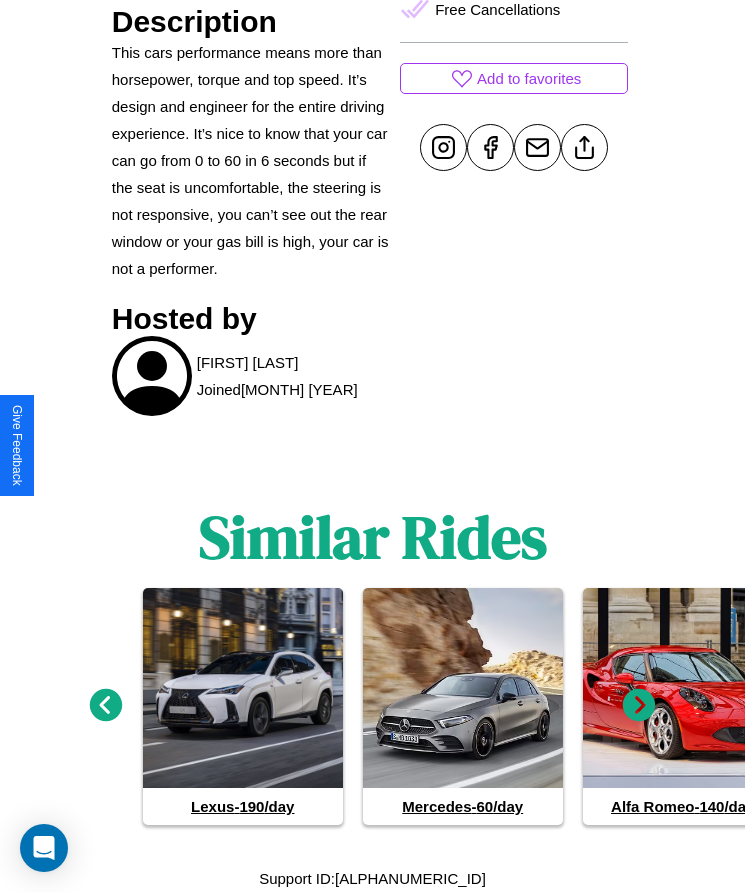 click 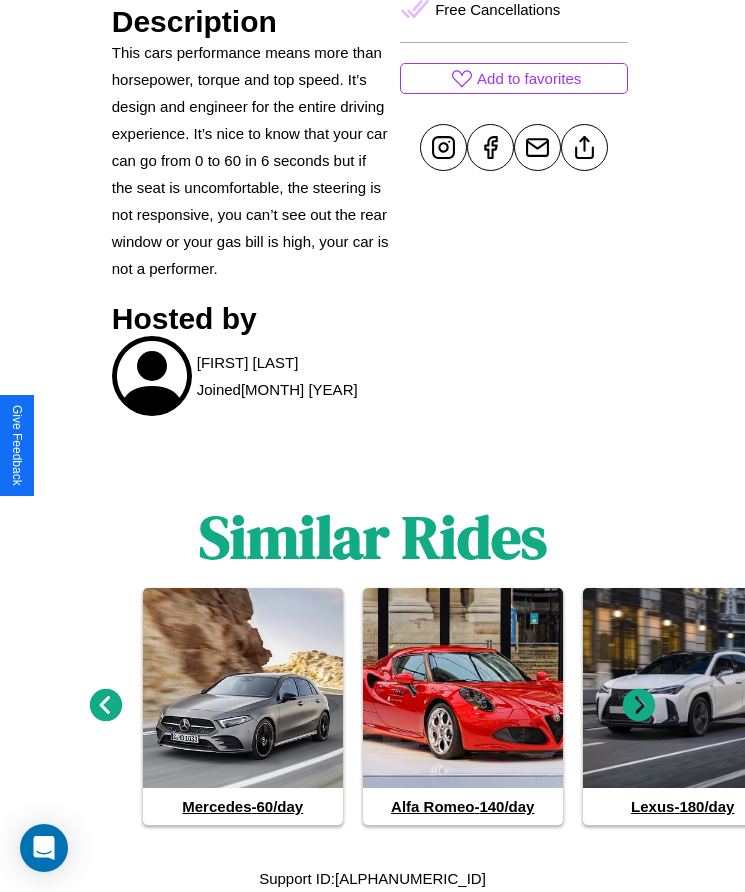 click 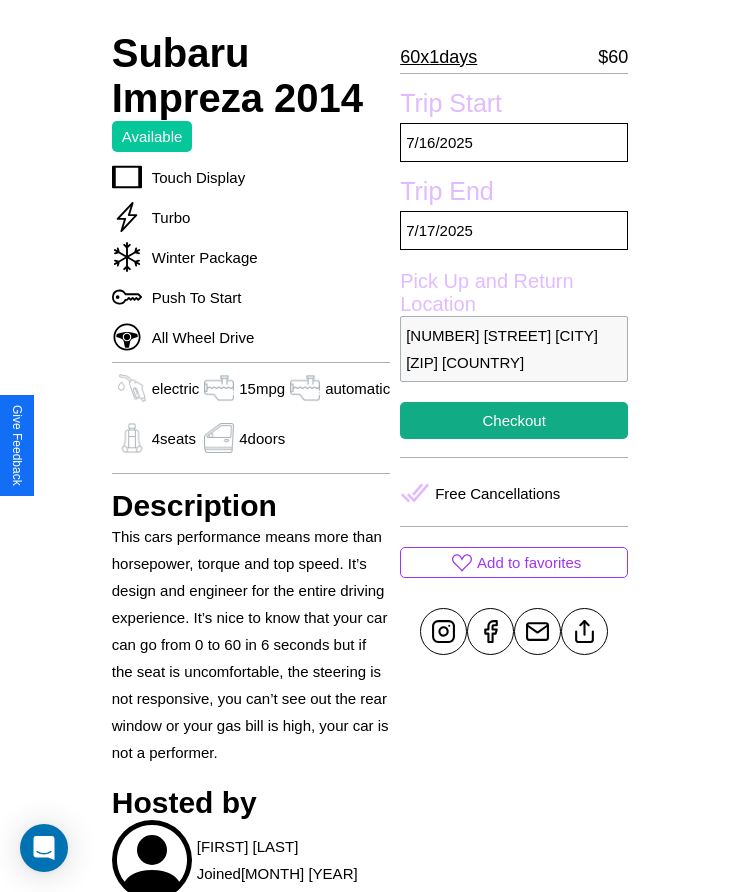 scroll, scrollTop: 513, scrollLeft: 0, axis: vertical 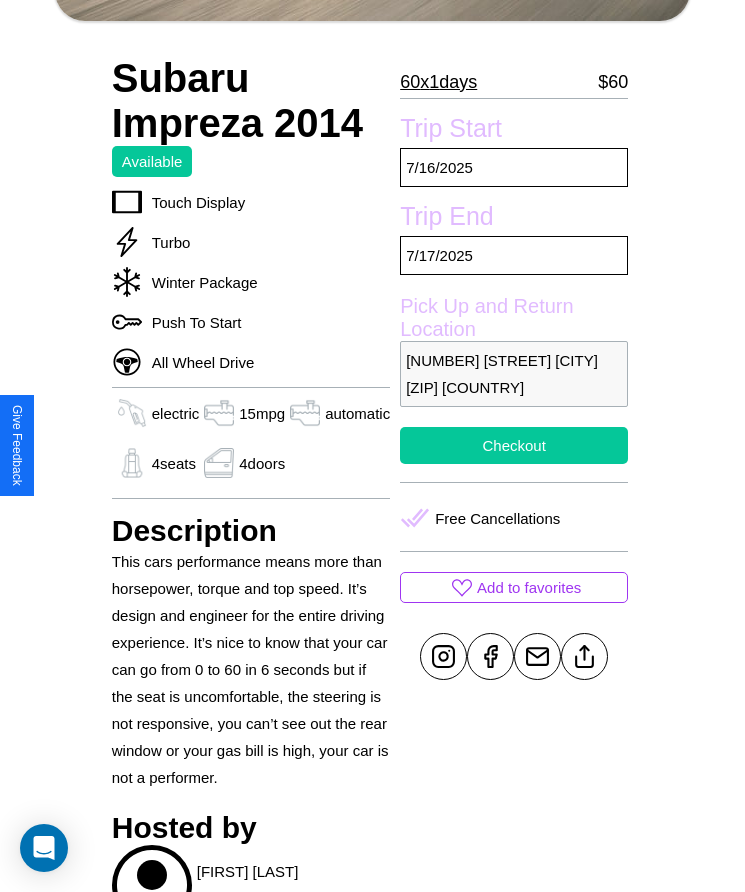 click on "Checkout" at bounding box center [514, 445] 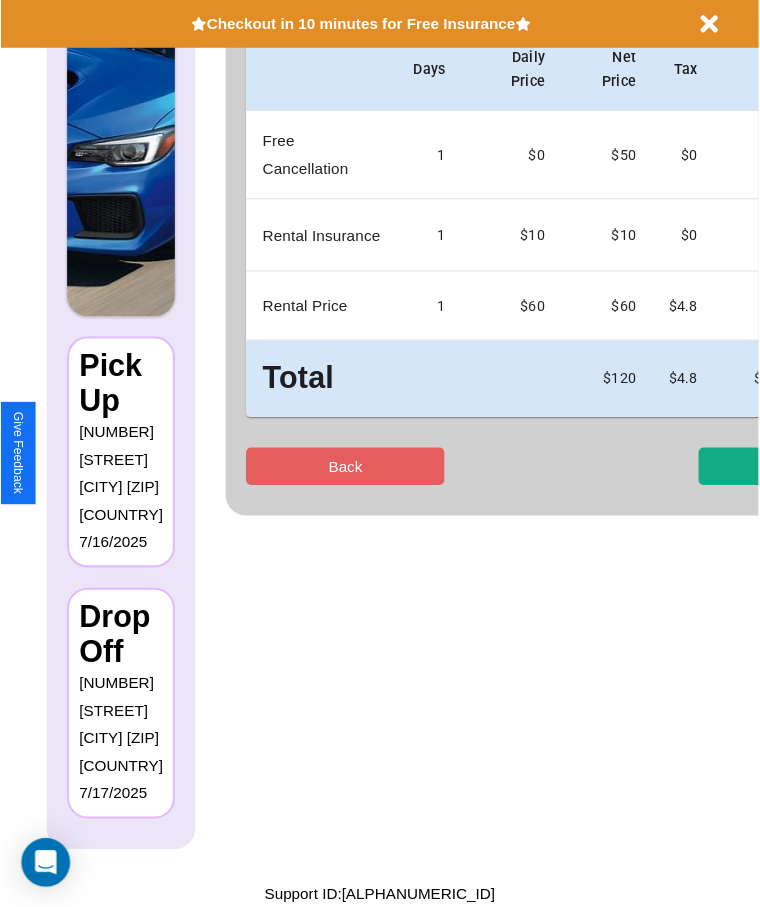 scroll, scrollTop: 0, scrollLeft: 0, axis: both 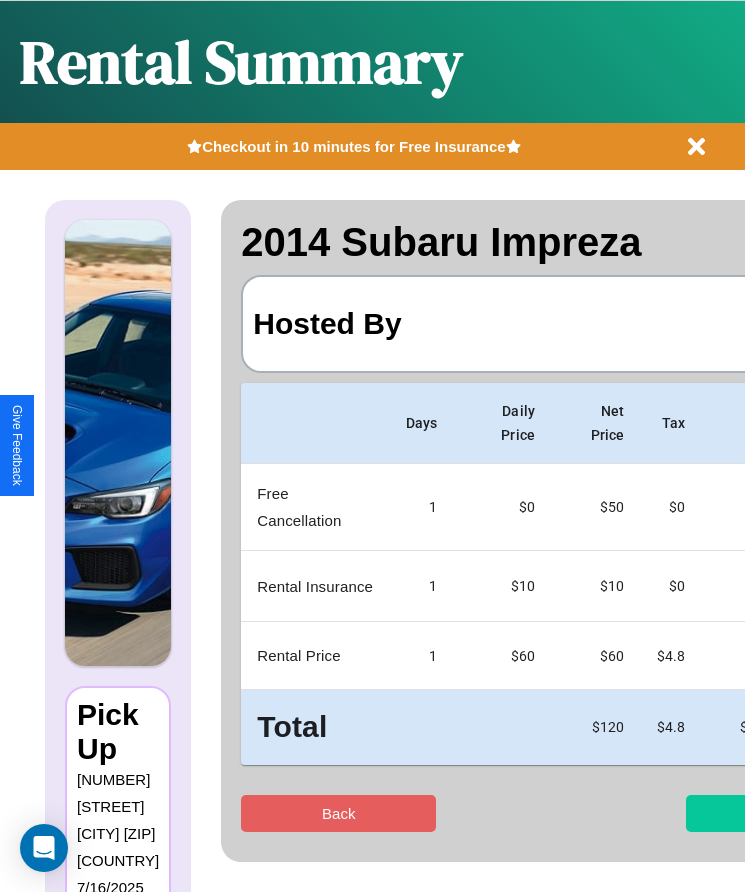 click on "Checkout" at bounding box center (783, 813) 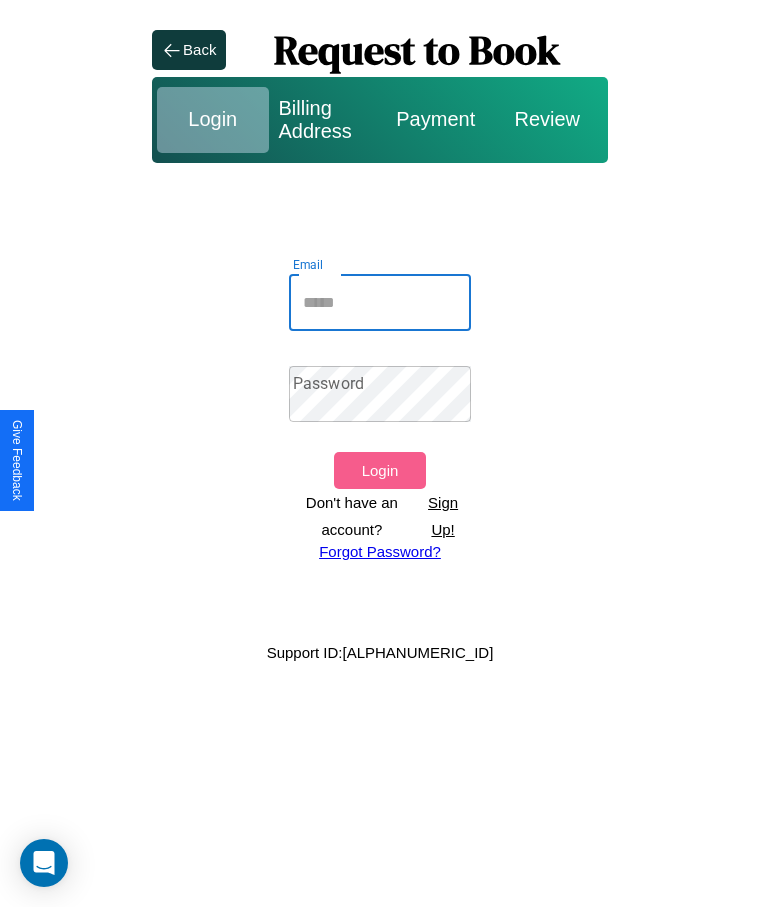 click on "Email" at bounding box center [380, 303] 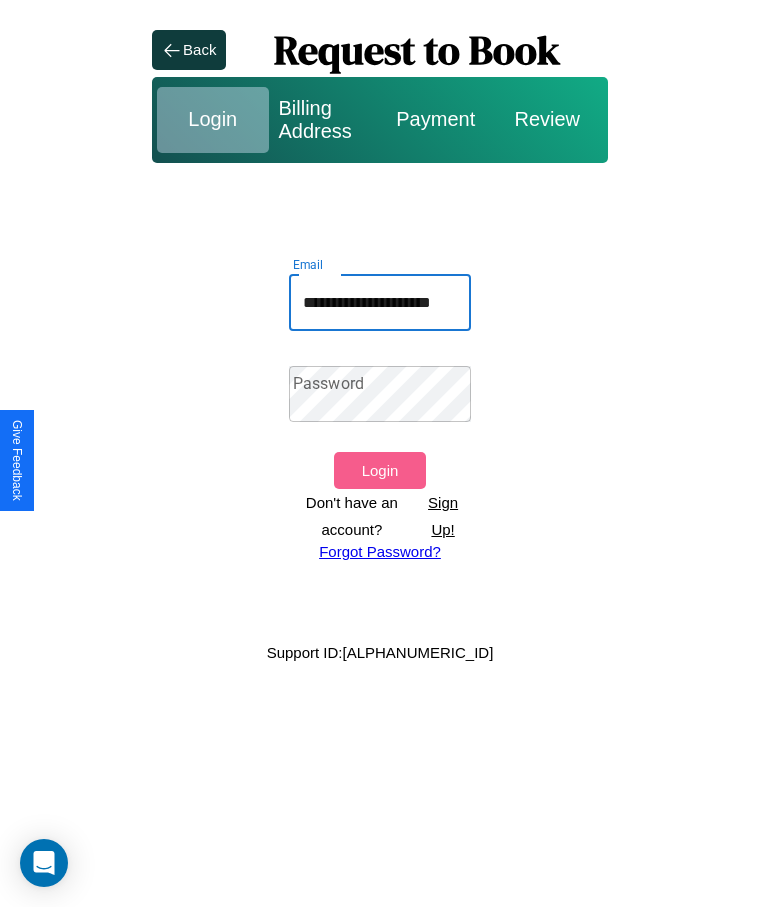 scroll, scrollTop: 0, scrollLeft: 31, axis: horizontal 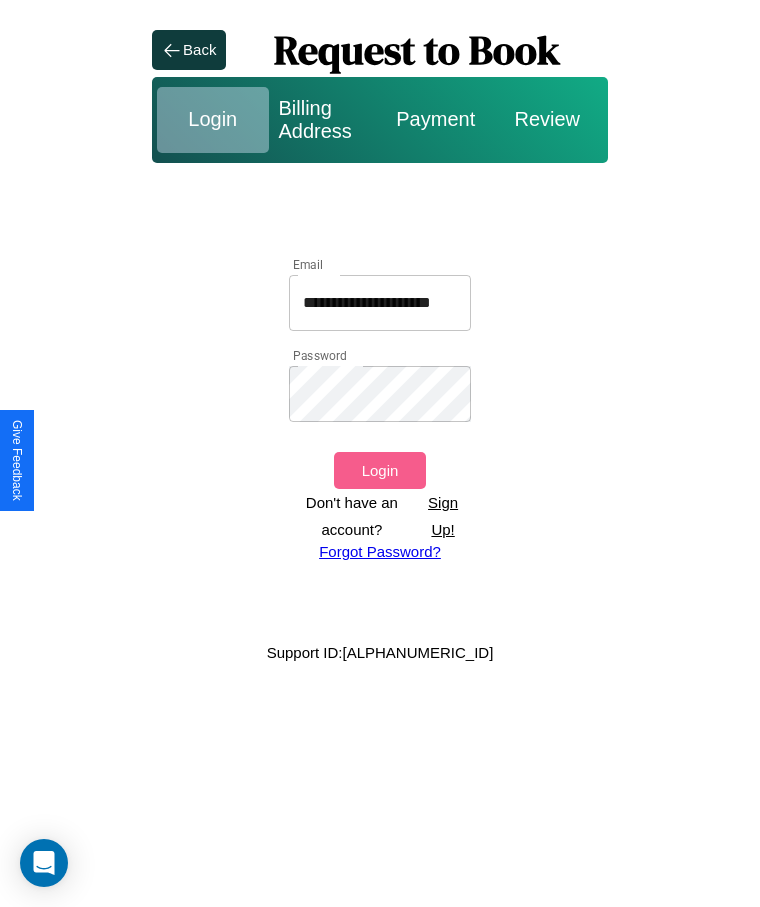 click on "Login" at bounding box center (379, 470) 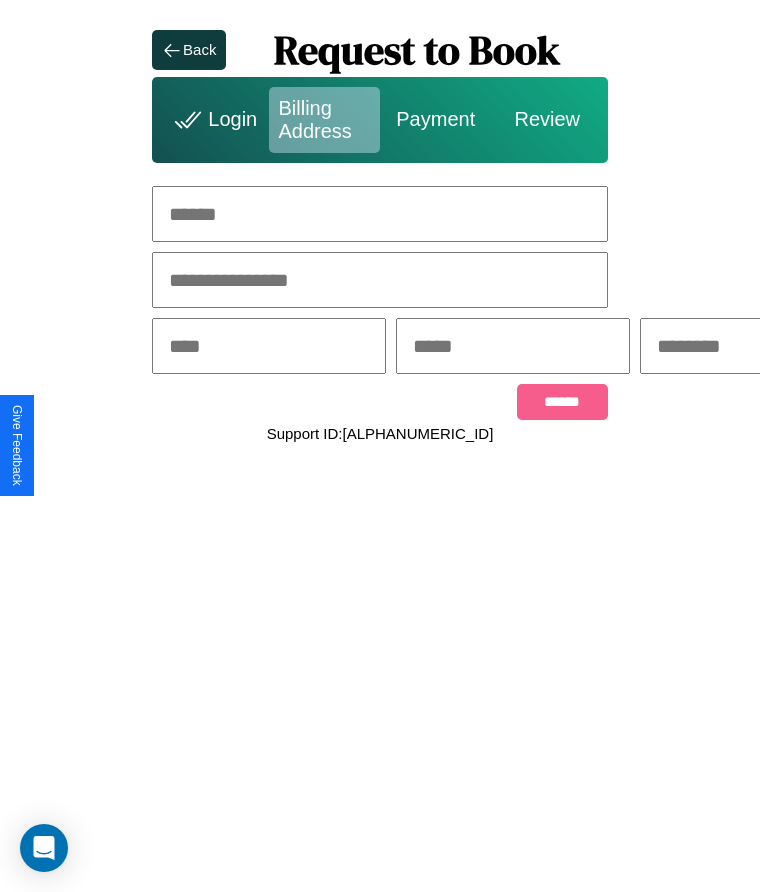 click at bounding box center [380, 214] 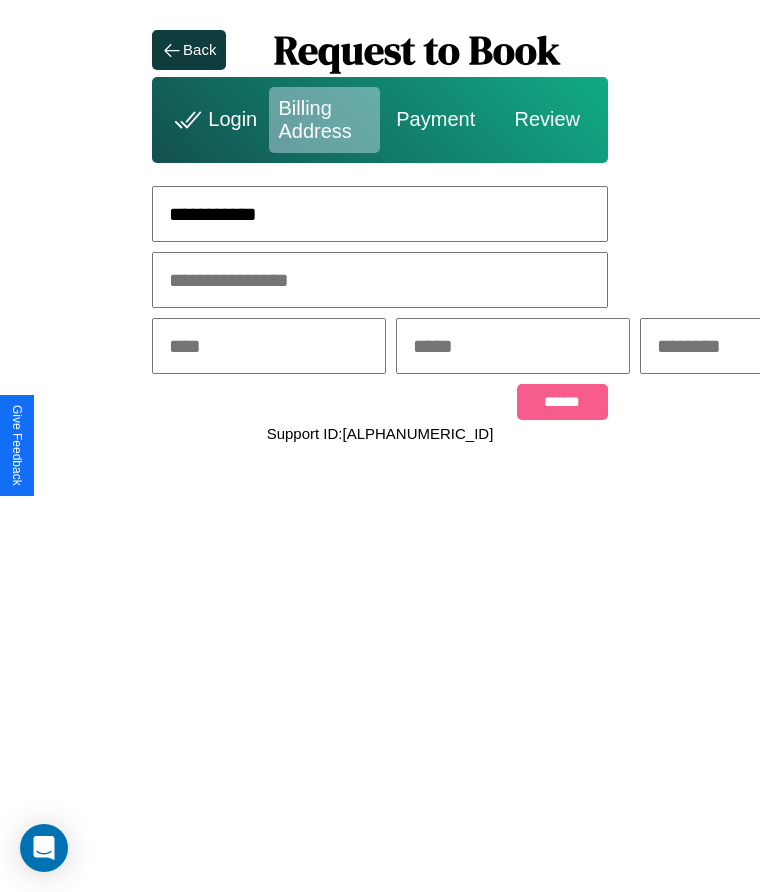 type on "**********" 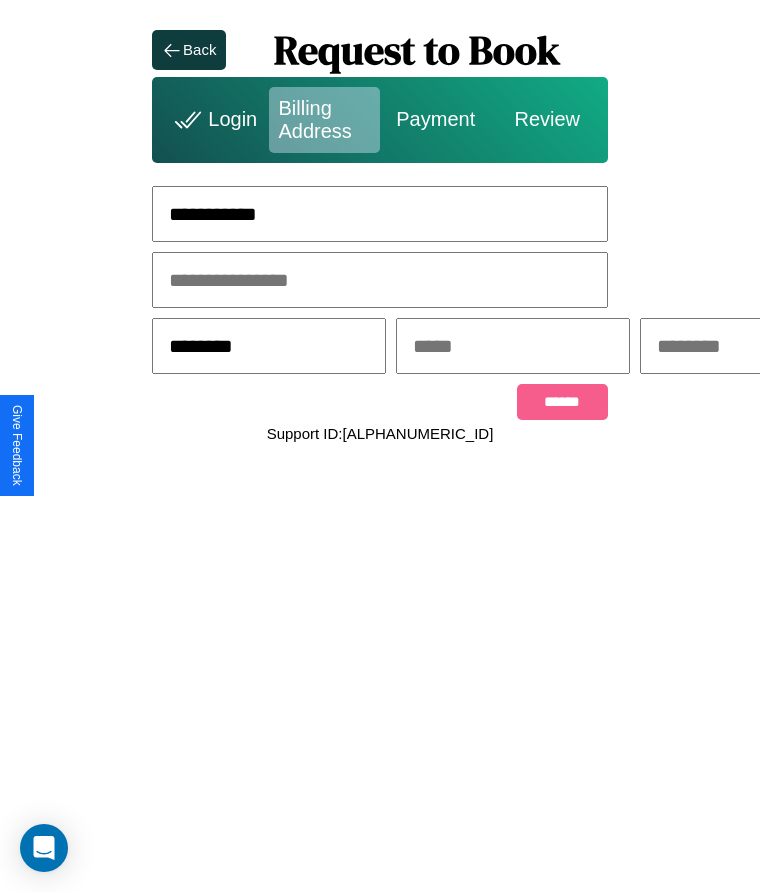 type on "********" 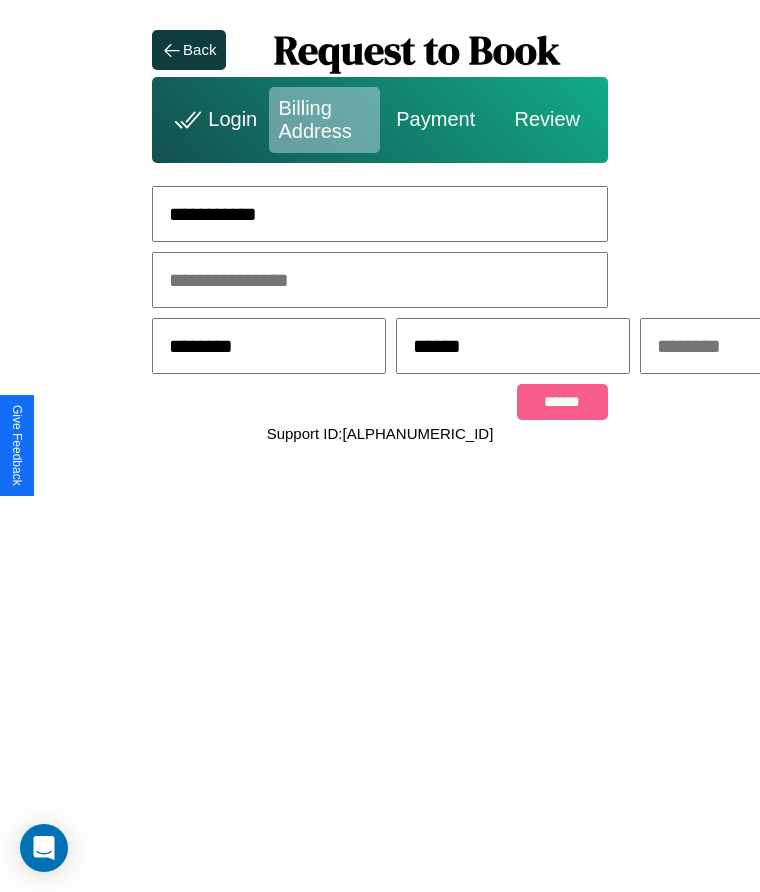 scroll, scrollTop: 0, scrollLeft: 309, axis: horizontal 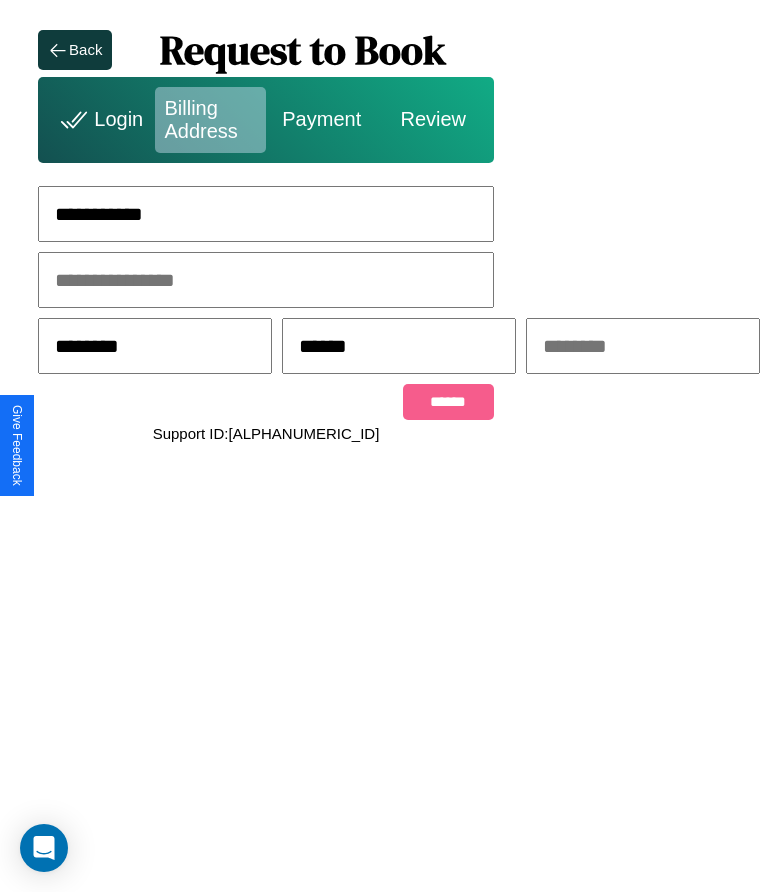 type on "******" 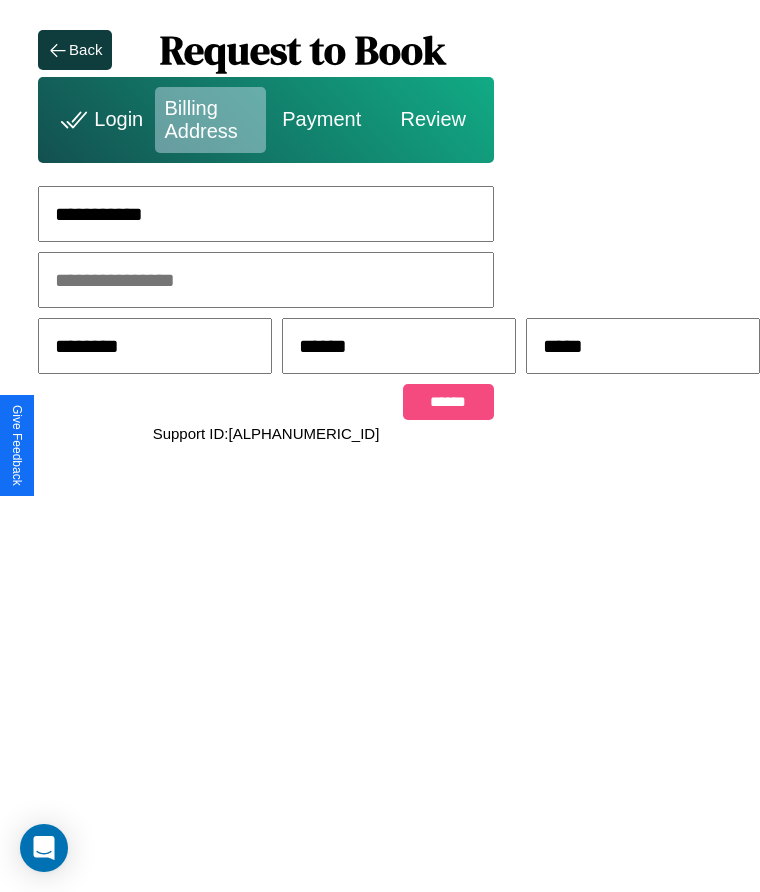type on "*****" 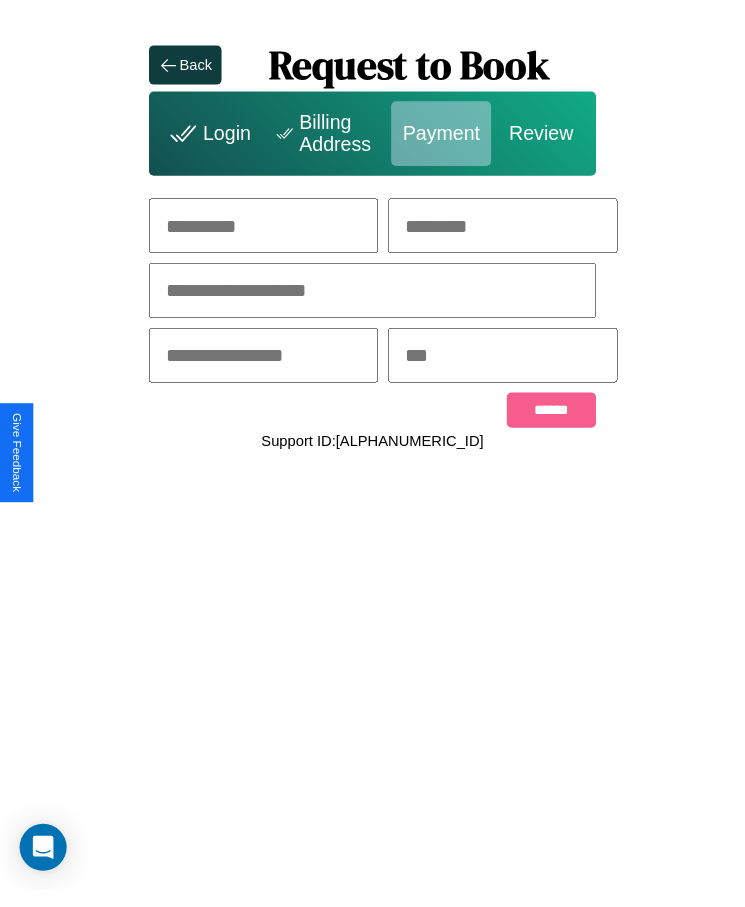 scroll, scrollTop: 0, scrollLeft: 0, axis: both 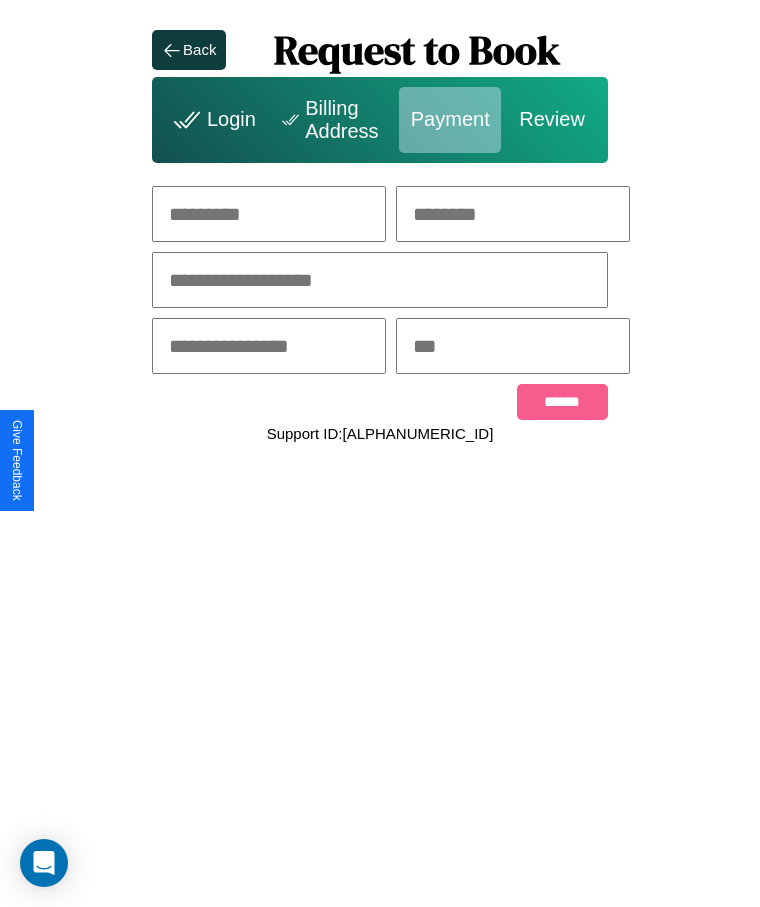 click at bounding box center (269, 214) 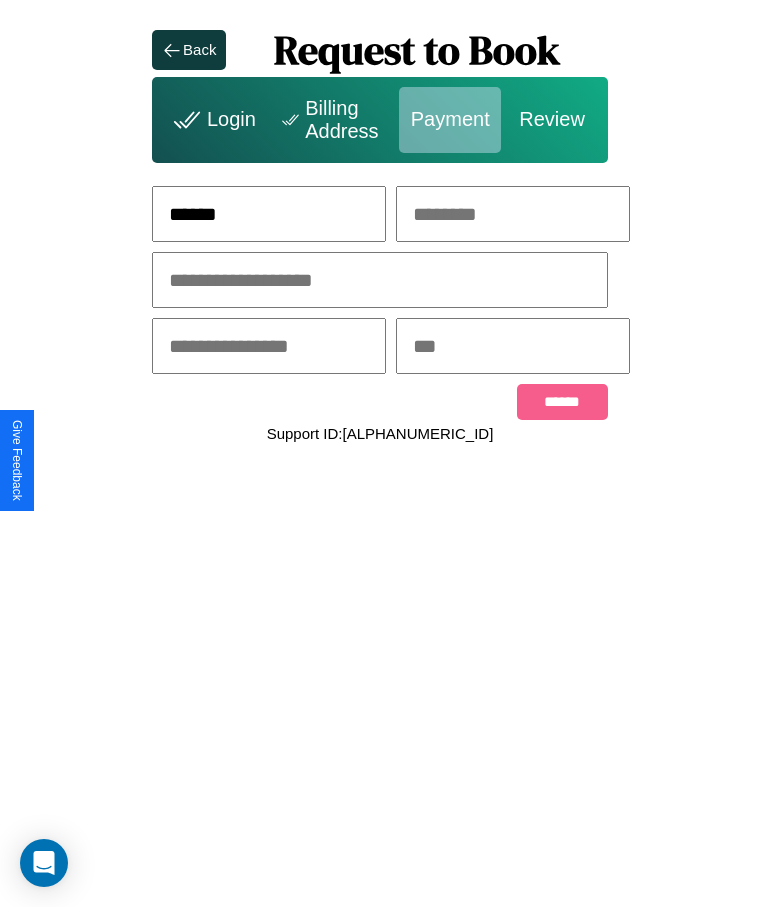 type on "******" 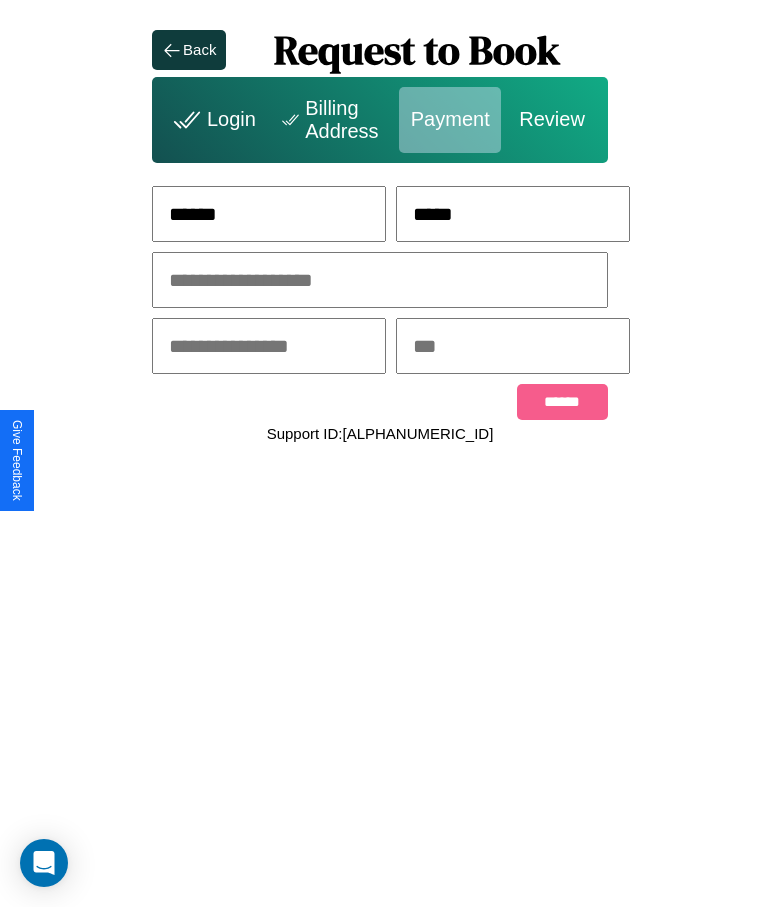 type on "*****" 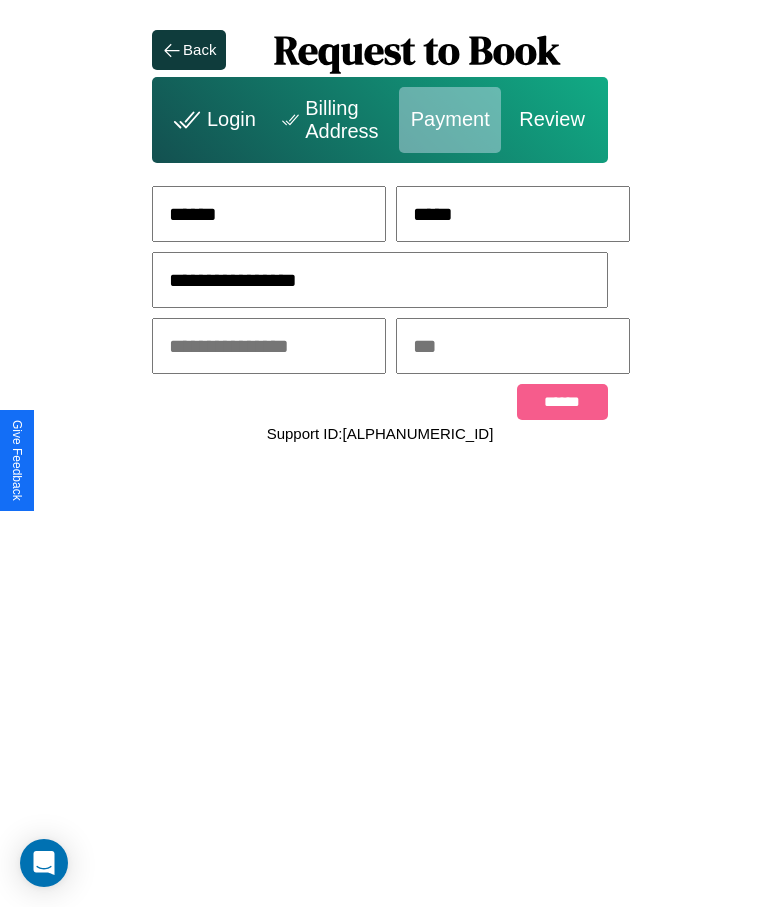 type on "**********" 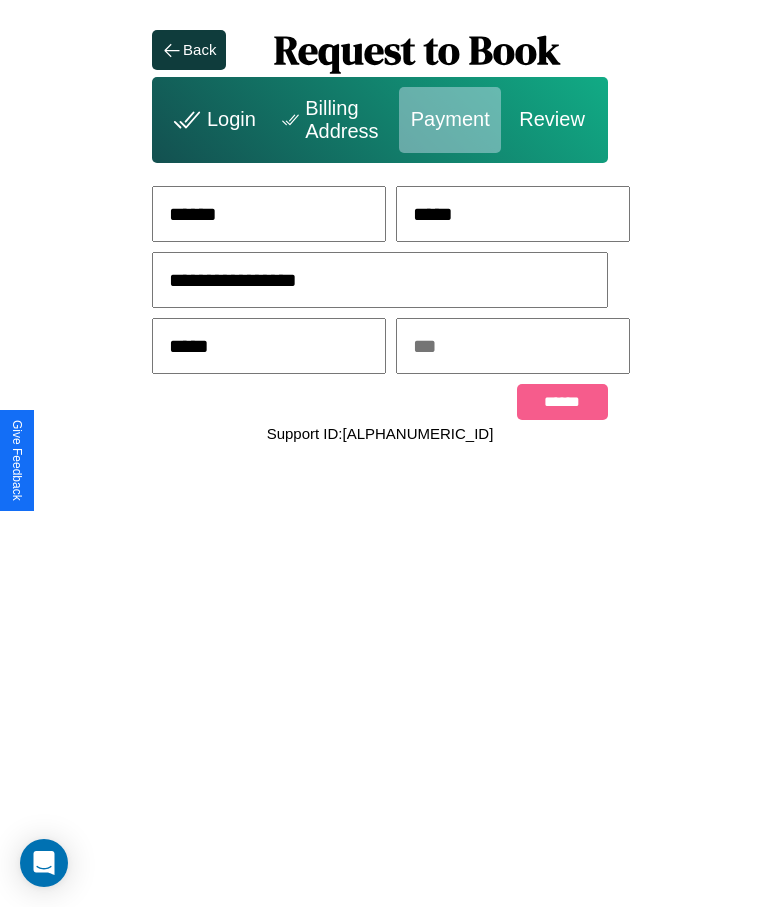 type on "*****" 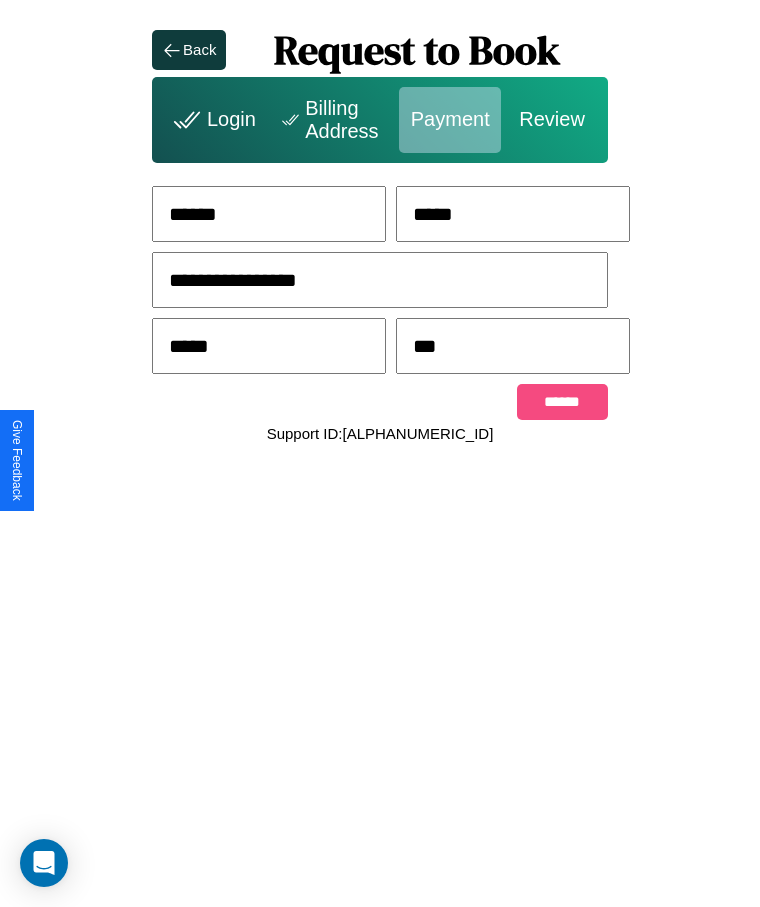 type on "***" 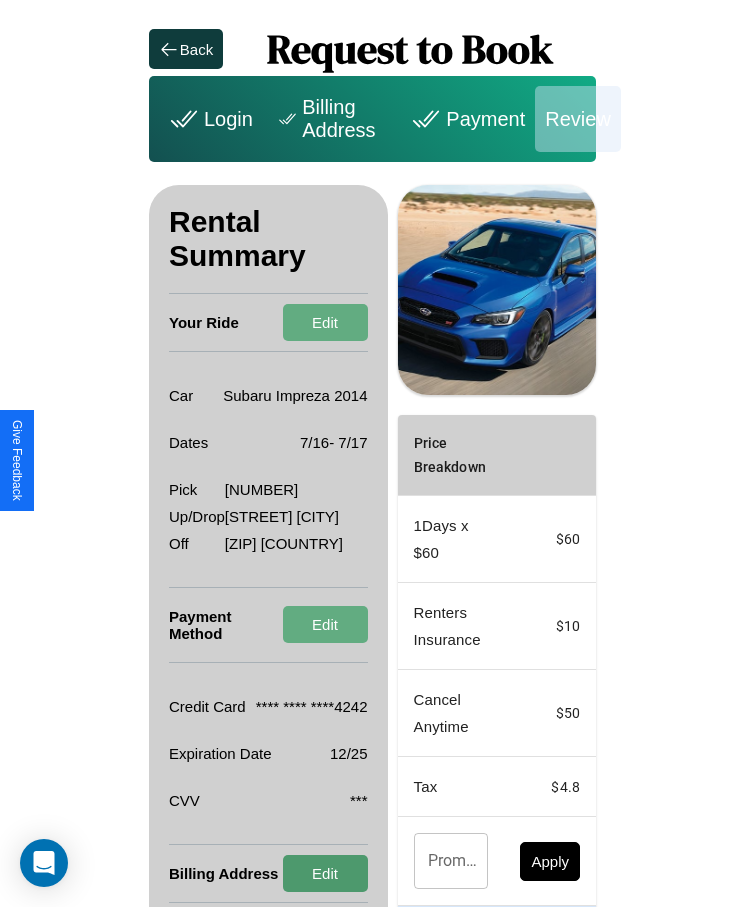 click on "Edit" at bounding box center [325, 873] 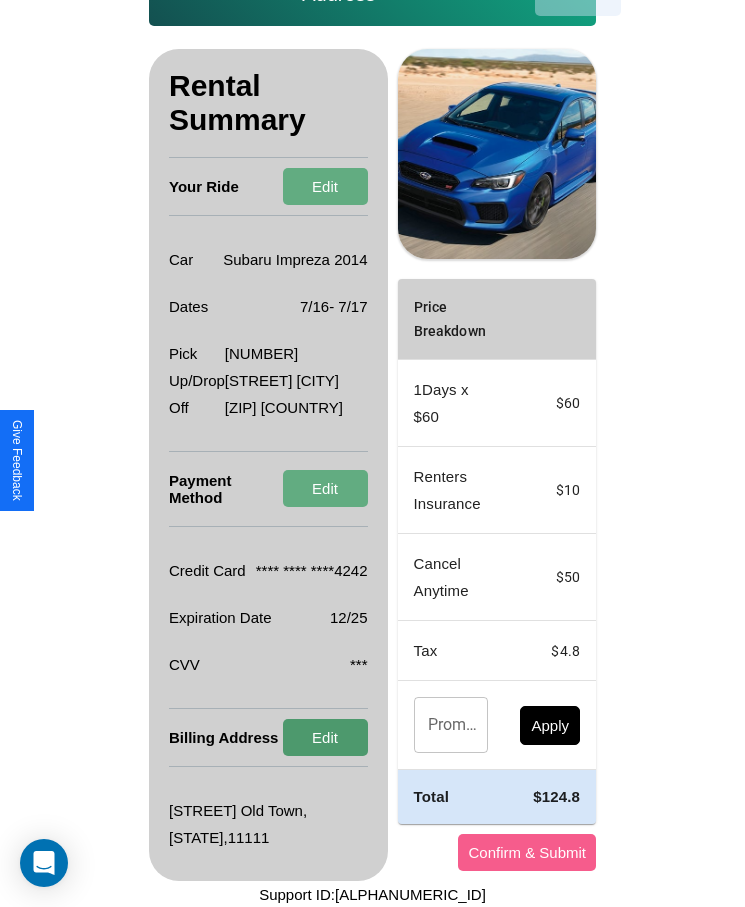 scroll, scrollTop: 137, scrollLeft: 0, axis: vertical 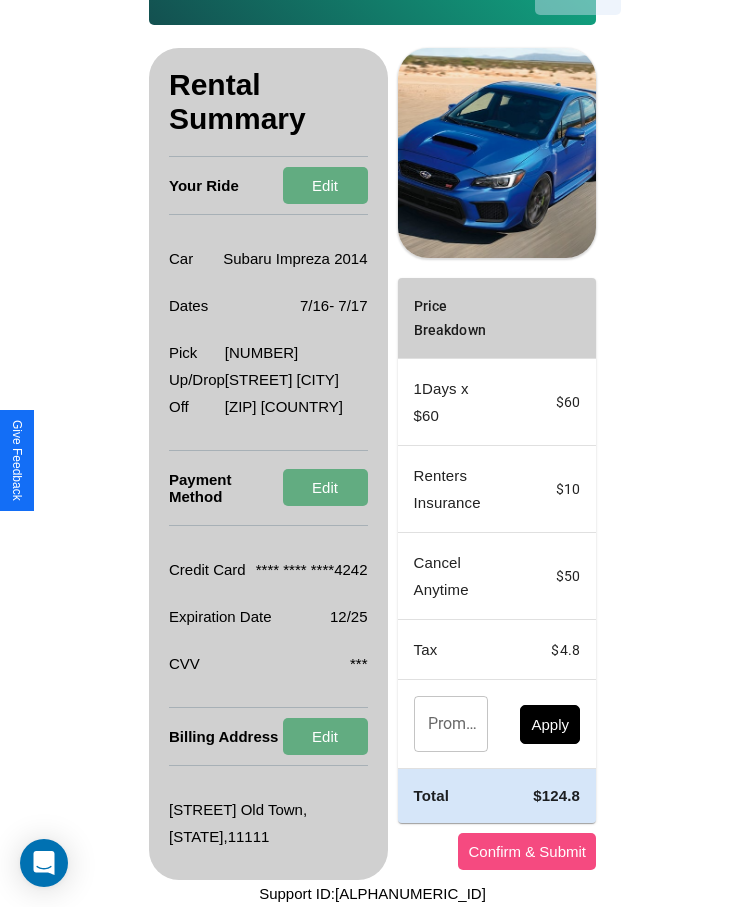 click on "Confirm & Submit" at bounding box center (527, 851) 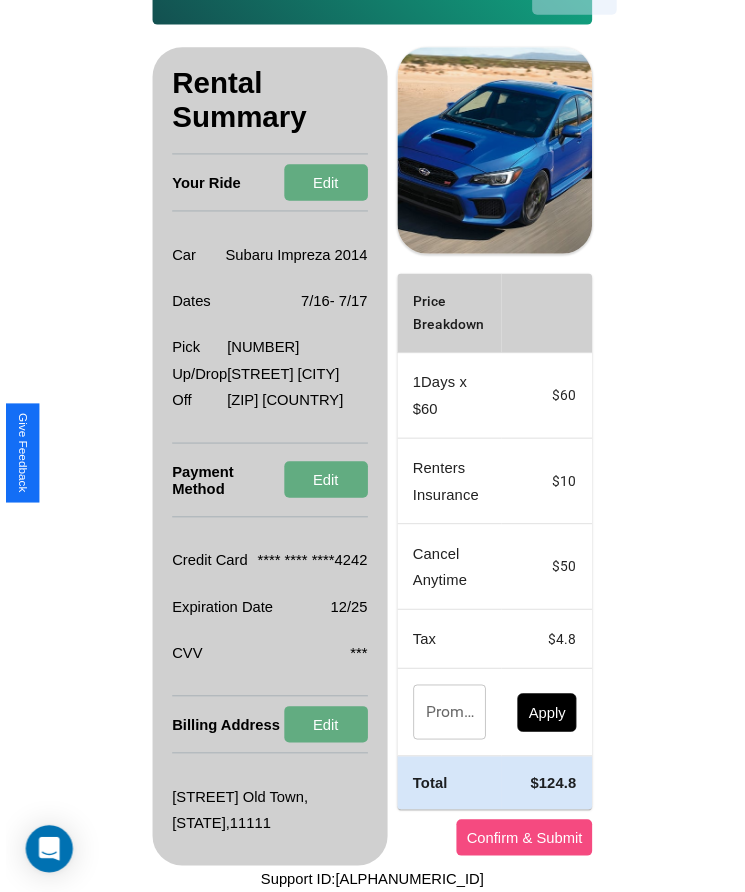scroll, scrollTop: 0, scrollLeft: 0, axis: both 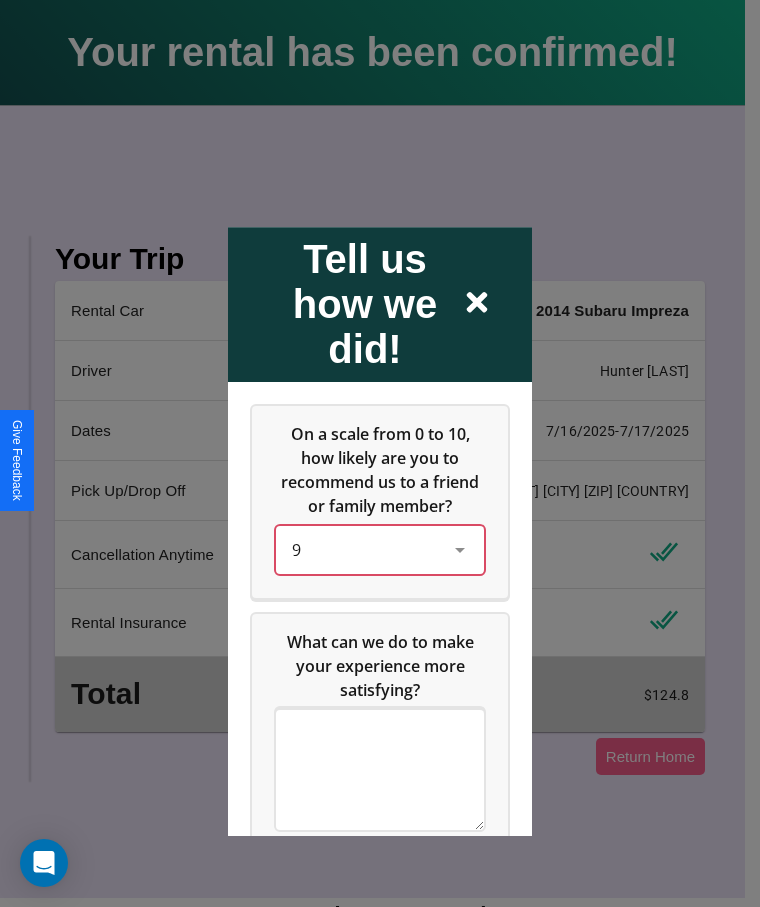 click on "9" at bounding box center [364, 550] 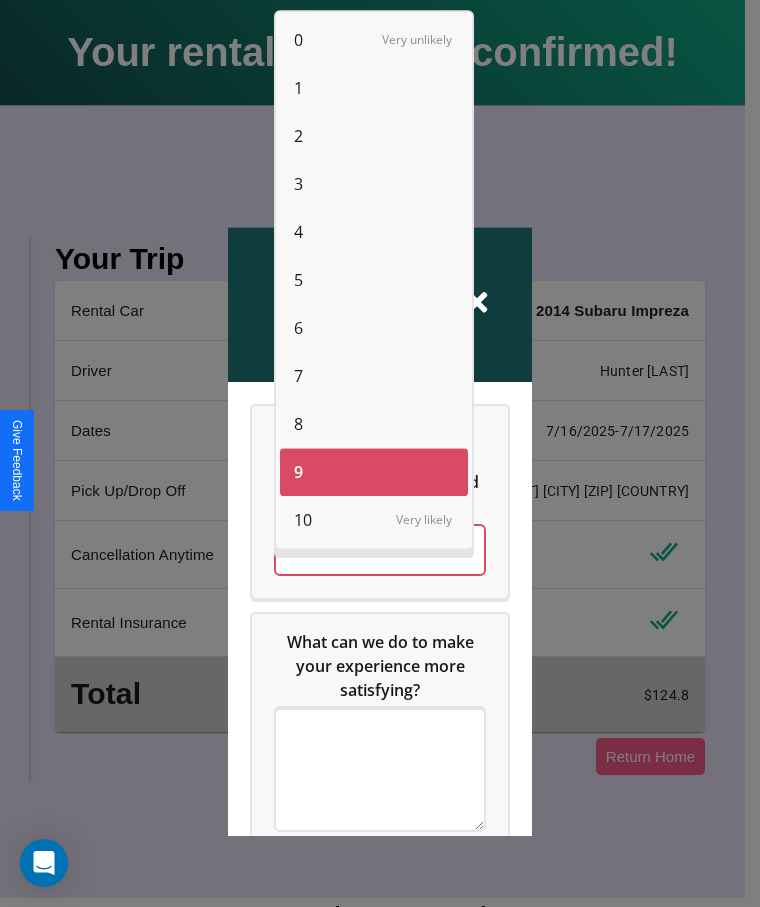 click on "8" at bounding box center (298, 424) 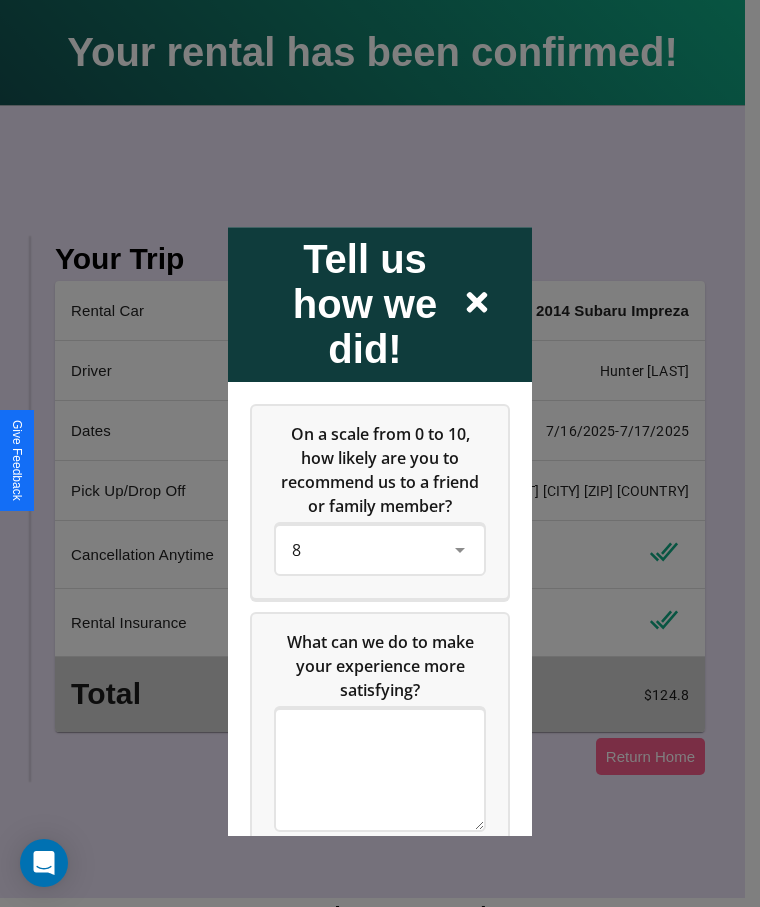 click 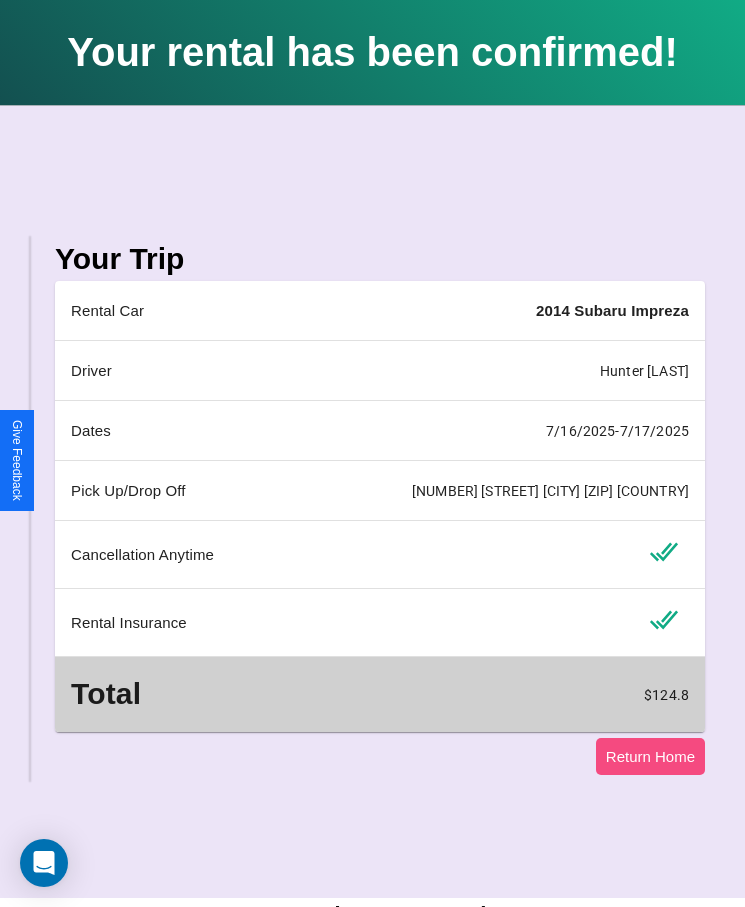 click on "Return Home" at bounding box center [650, 756] 